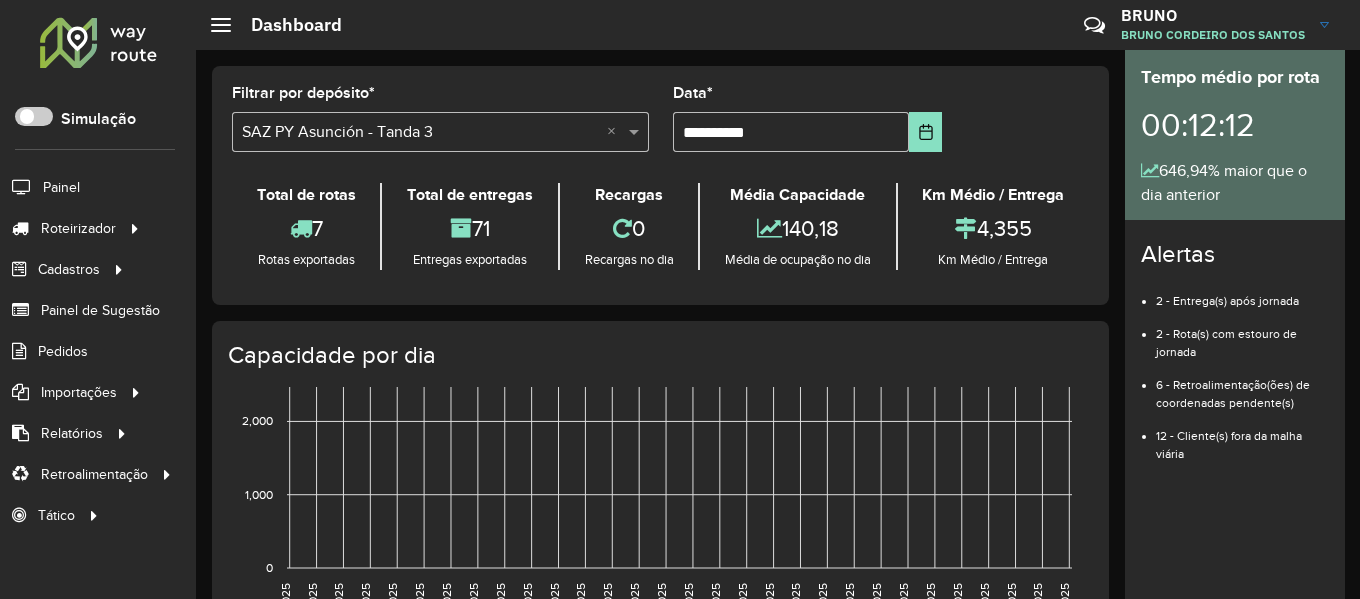 scroll, scrollTop: 0, scrollLeft: 0, axis: both 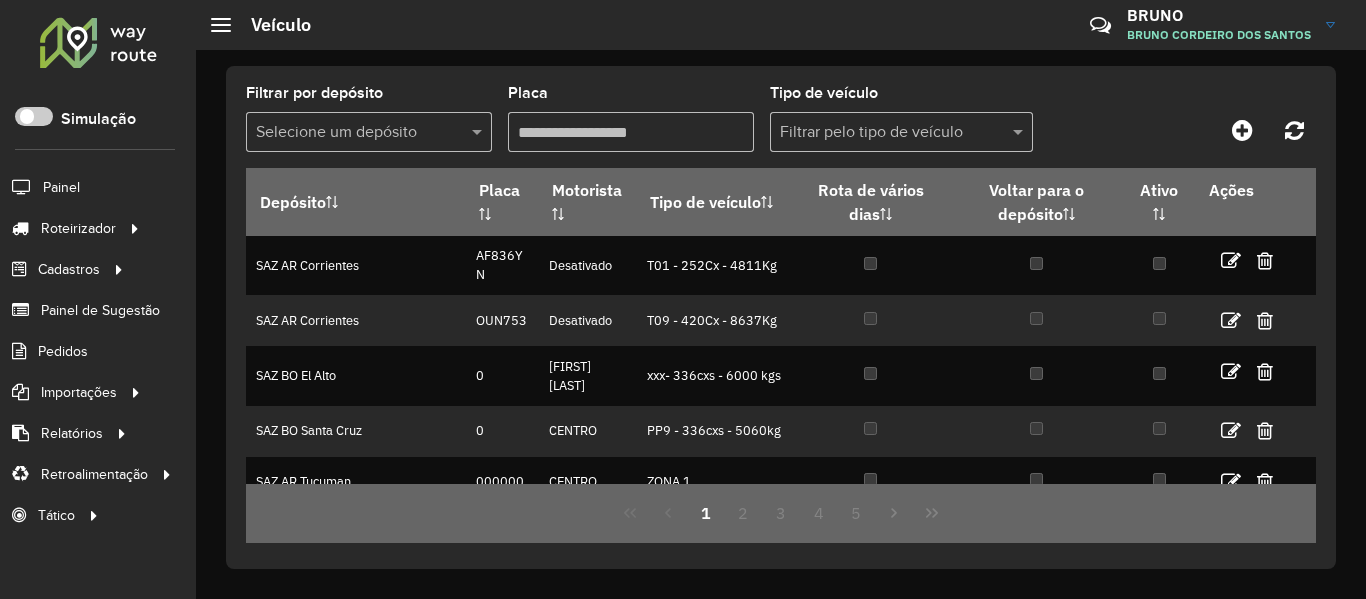 click on "Placa" at bounding box center (631, 132) 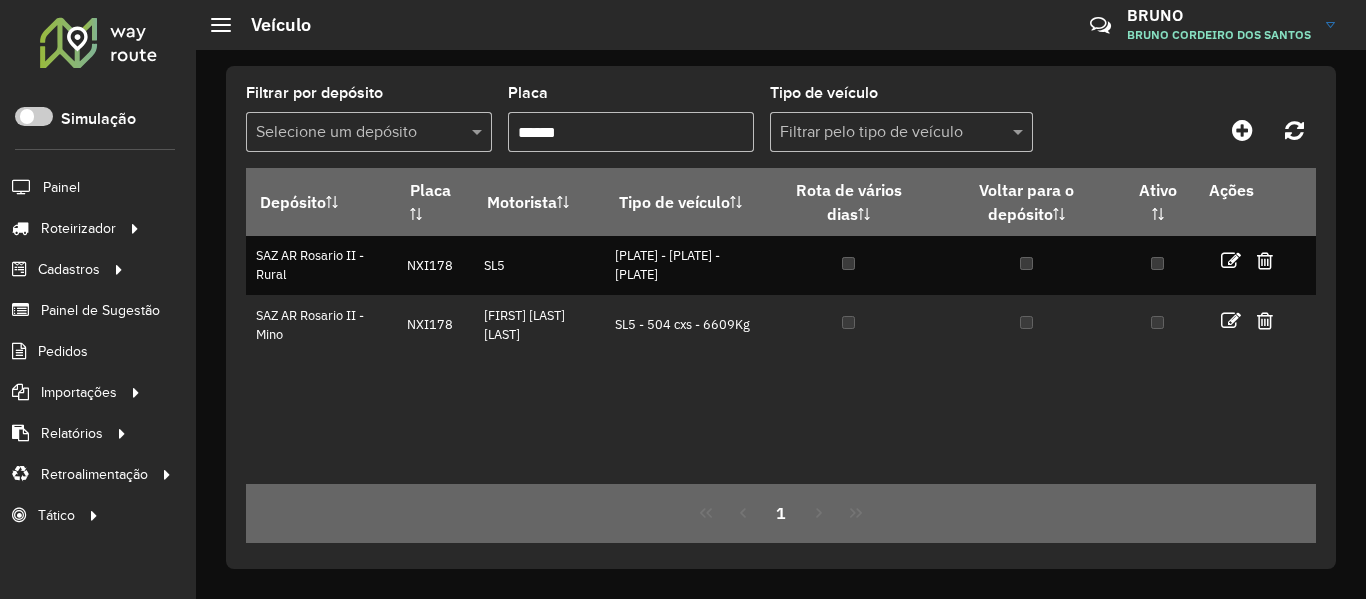 type on "******" 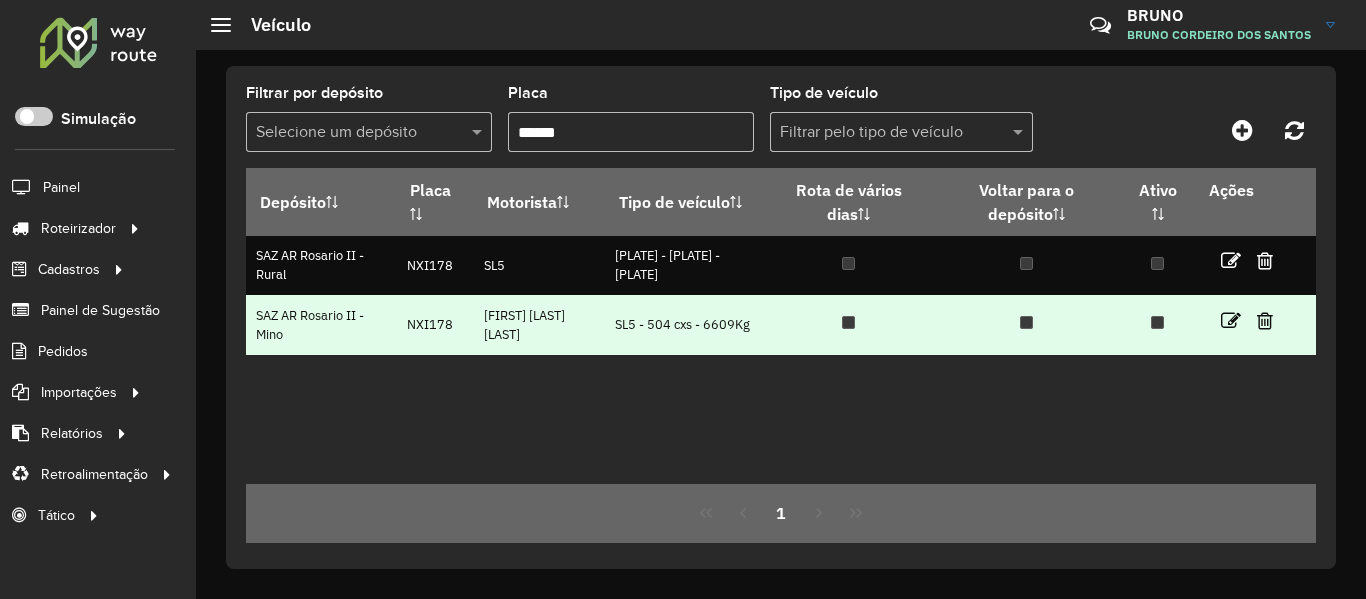 drag, startPoint x: 675, startPoint y: 339, endPoint x: 613, endPoint y: 317, distance: 65.78754 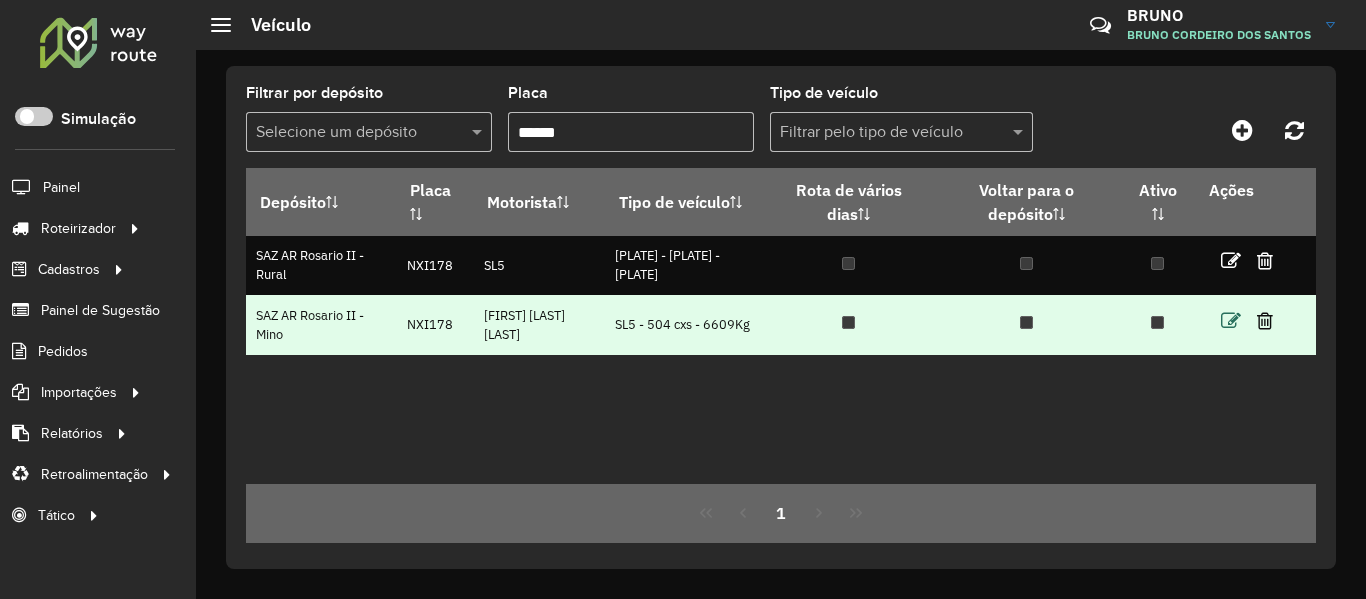 click at bounding box center (1231, 321) 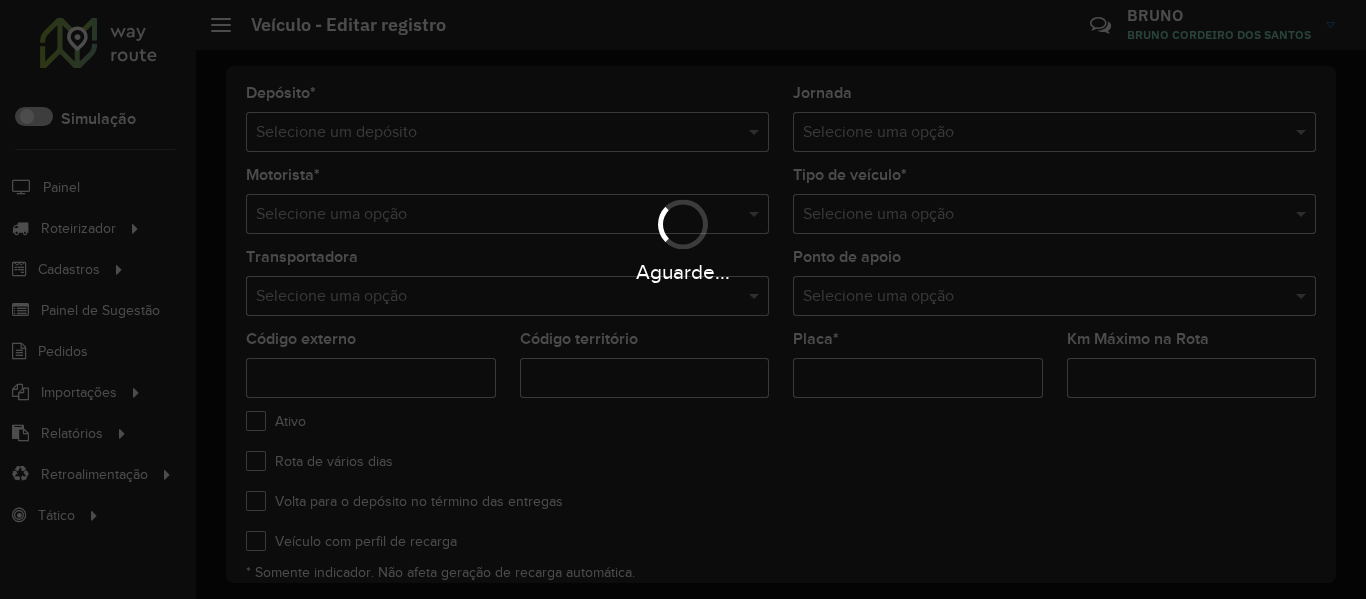 type on "***" 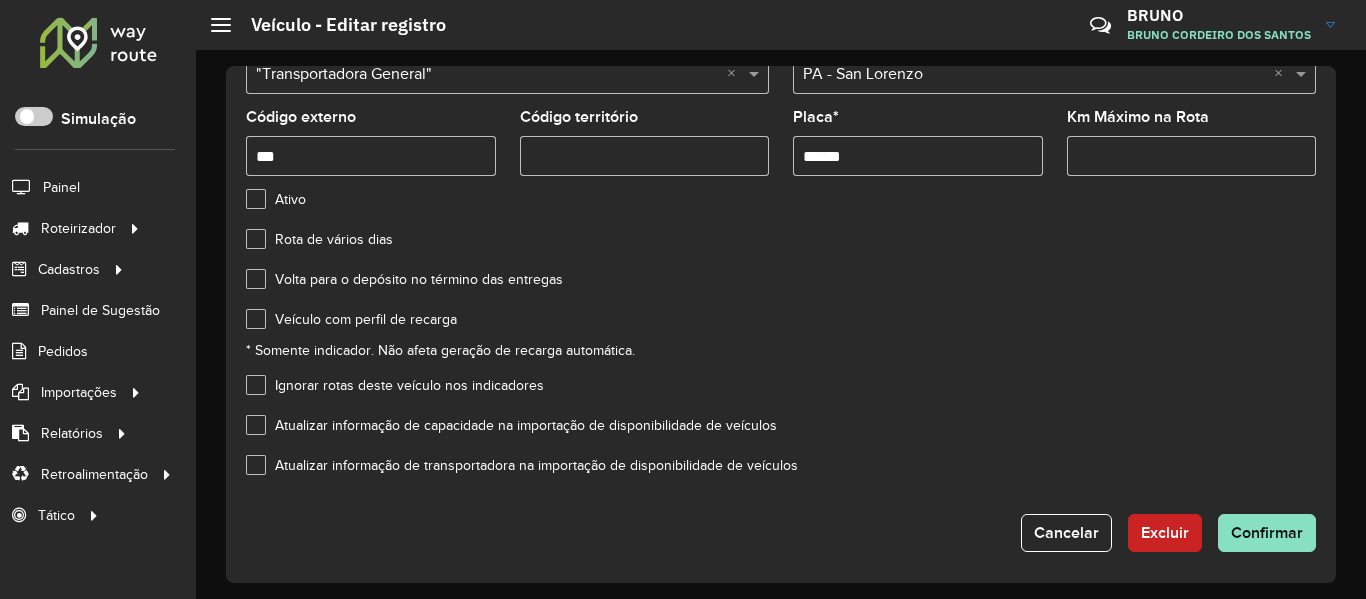 scroll, scrollTop: 227, scrollLeft: 0, axis: vertical 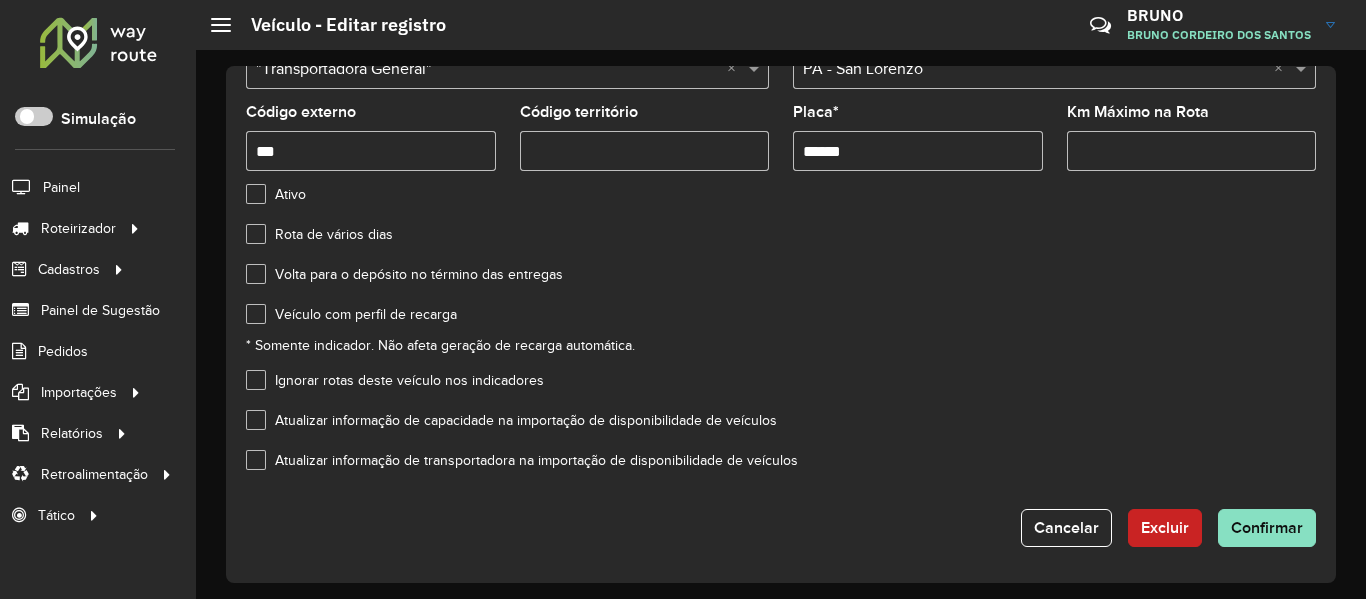click on "Atualizar informação de transportadora na importação de disponibilidade de veículos" 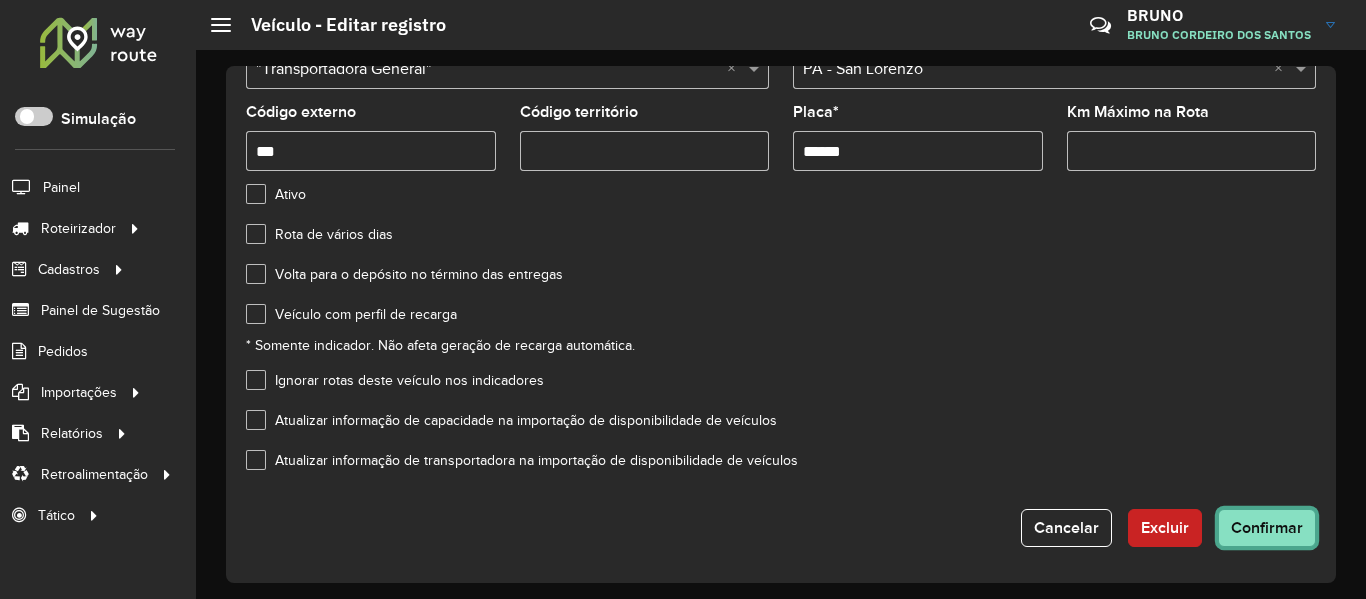 click on "Confirmar" 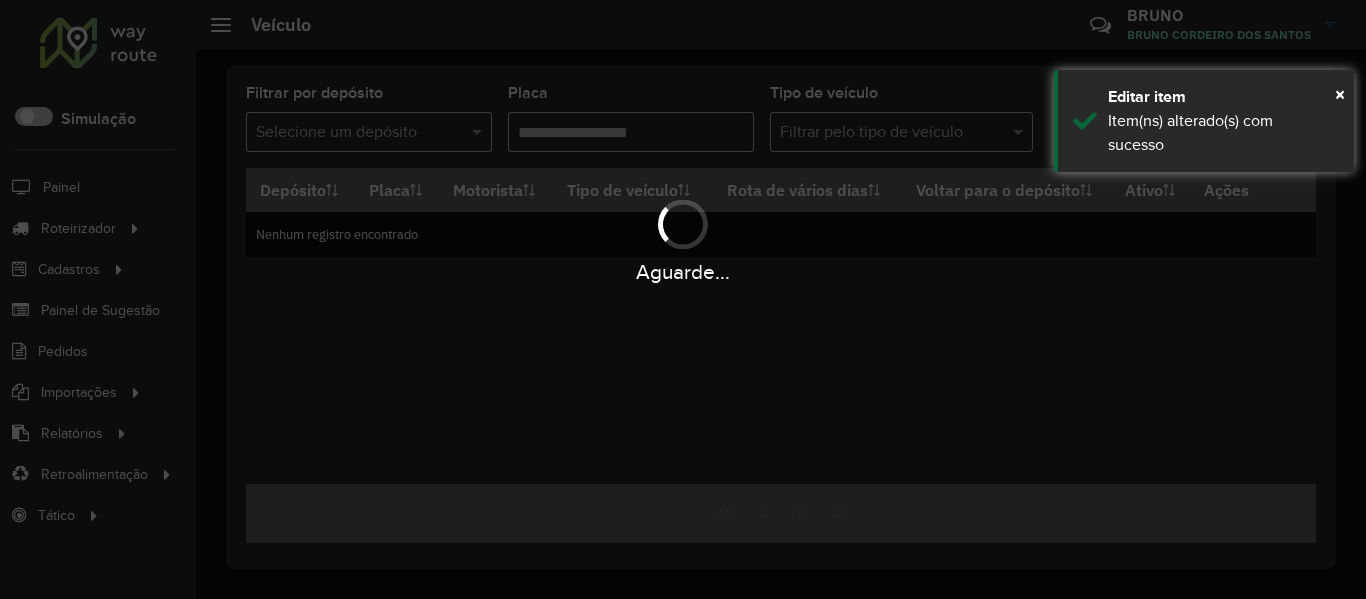 type on "******" 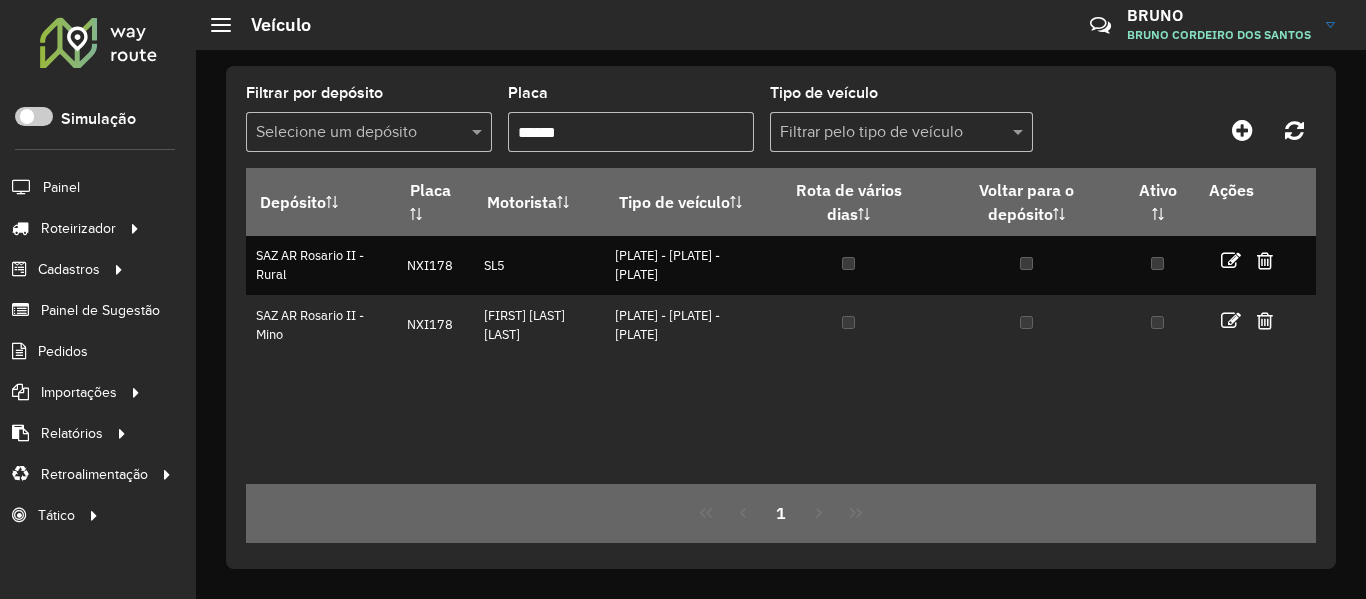 click 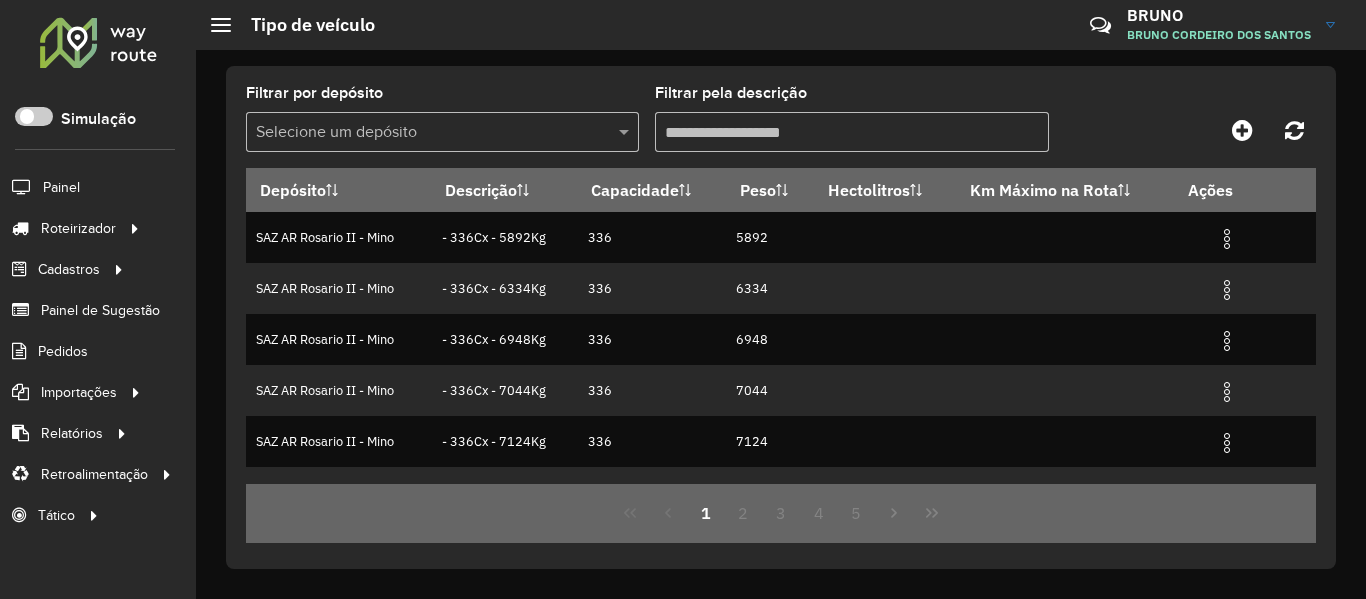 scroll, scrollTop: 0, scrollLeft: 0, axis: both 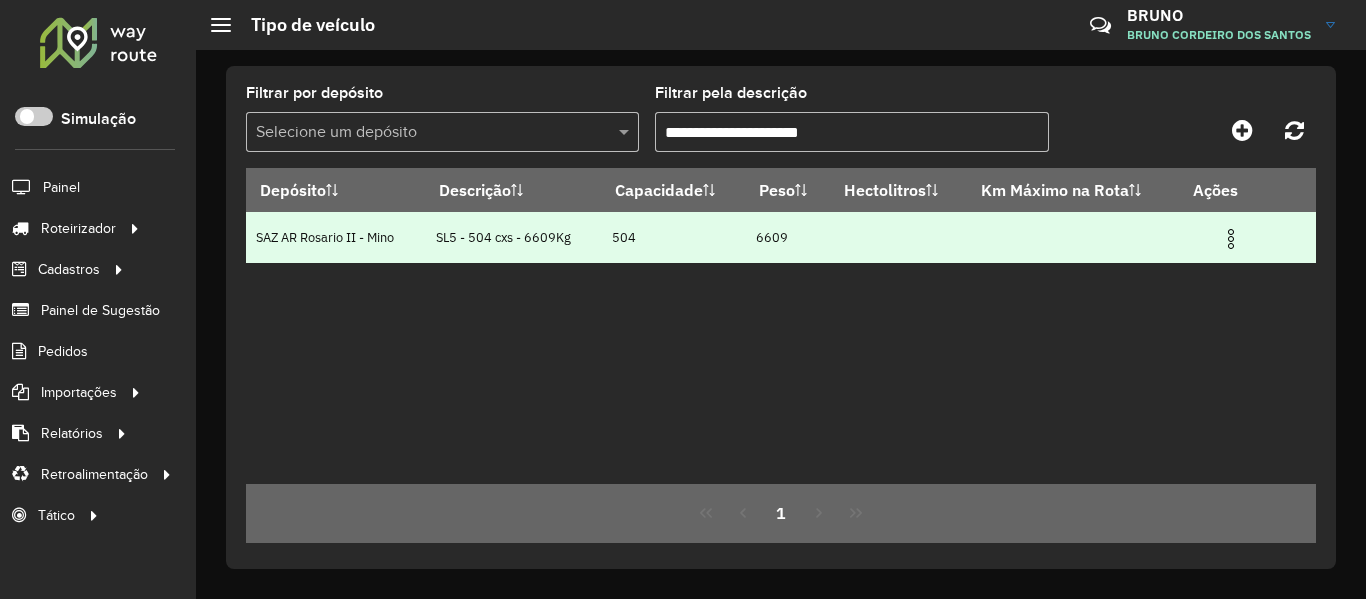 type on "**********" 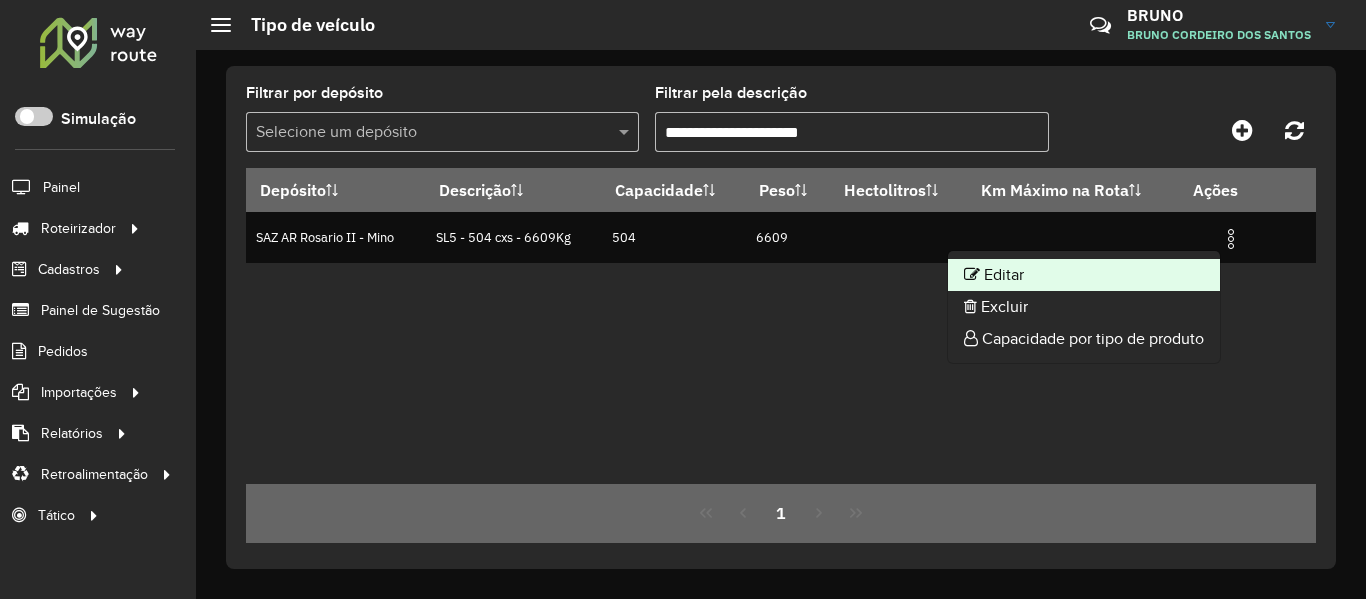 click on "Editar" 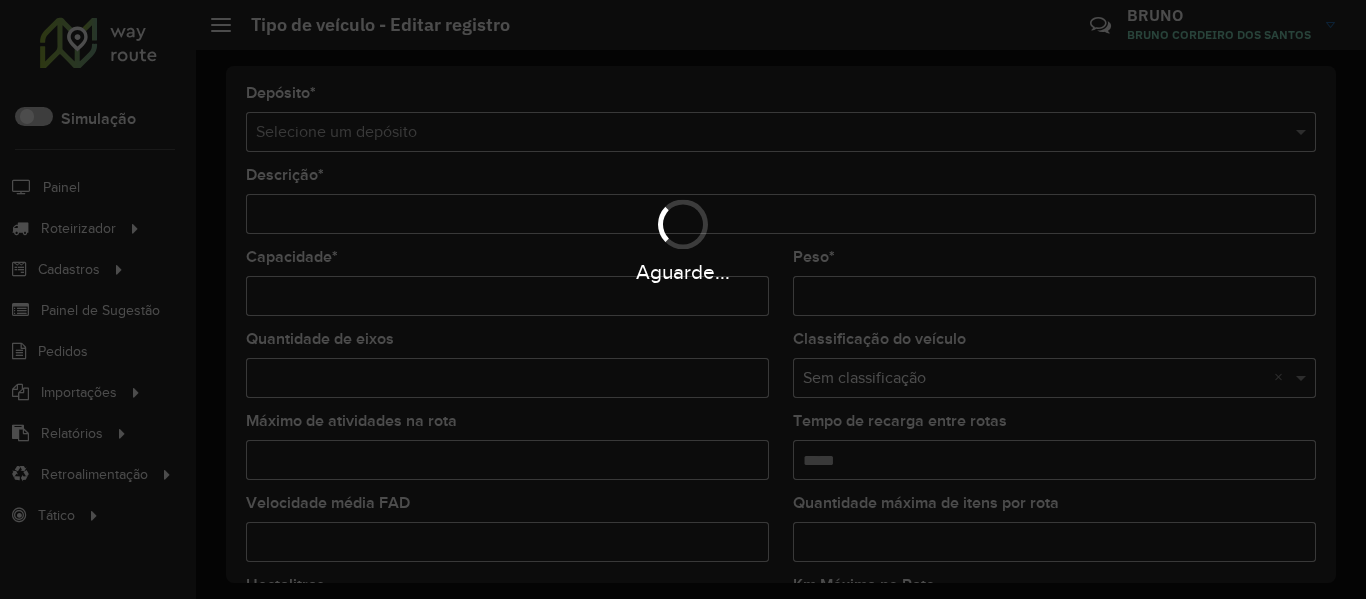 type on "**********" 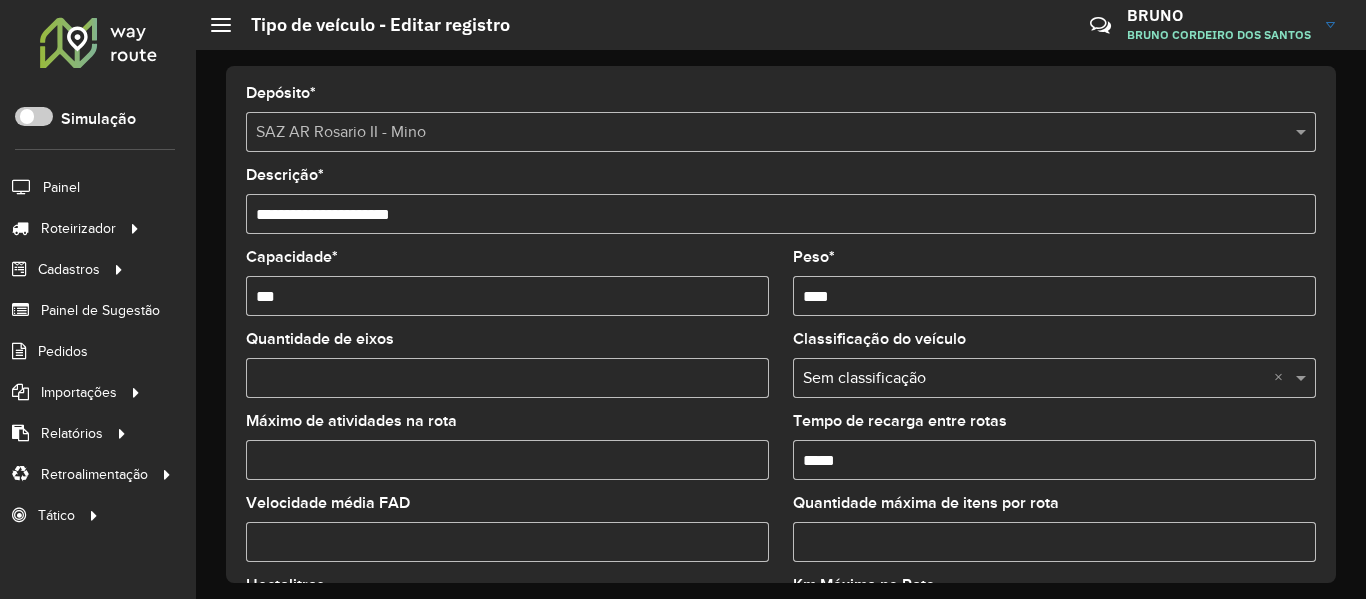 click on "****" at bounding box center [1054, 296] 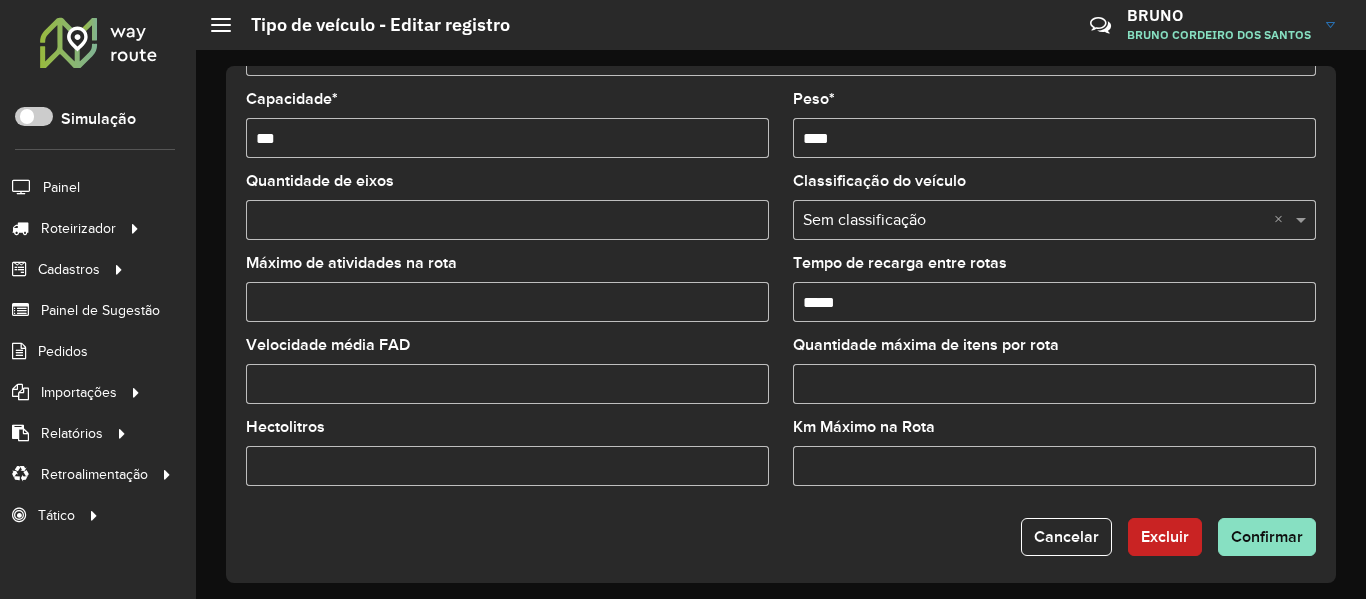 scroll, scrollTop: 167, scrollLeft: 0, axis: vertical 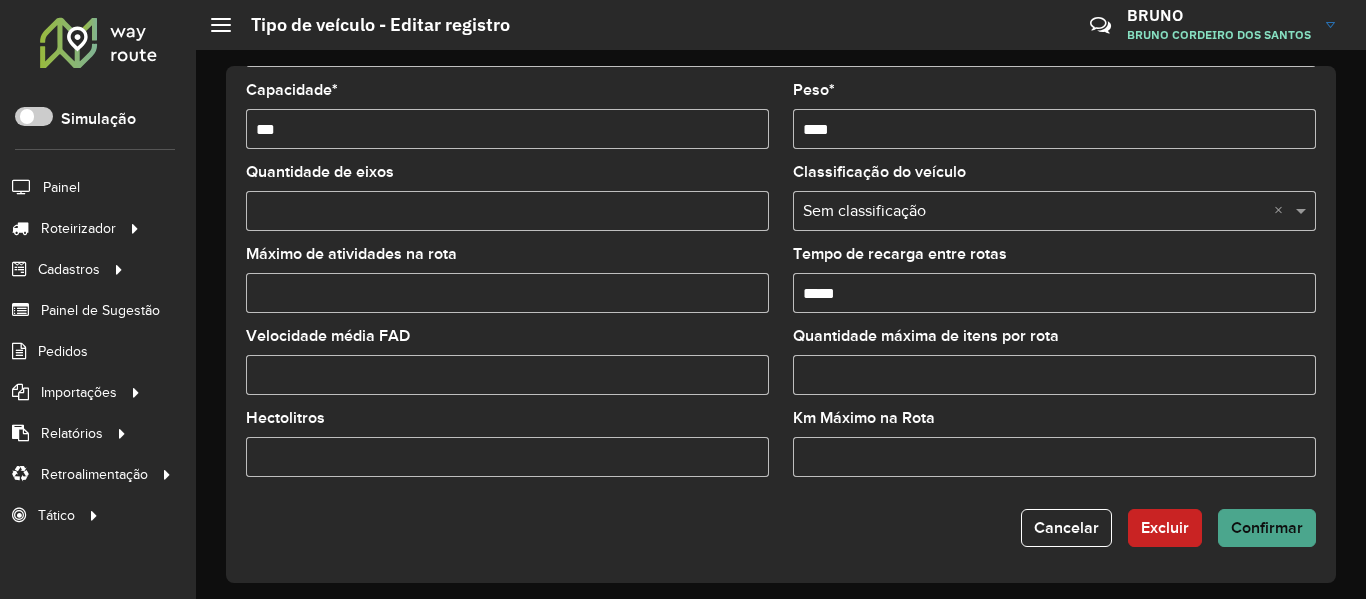 type on "**********" 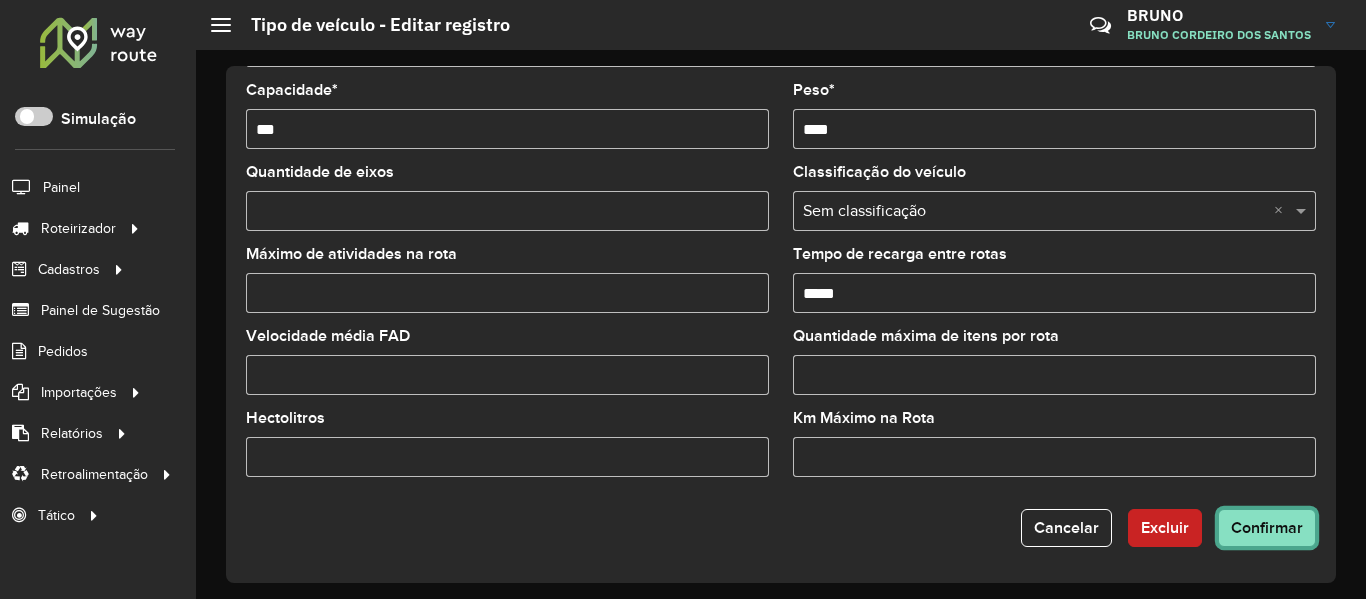 click on "Confirmar" 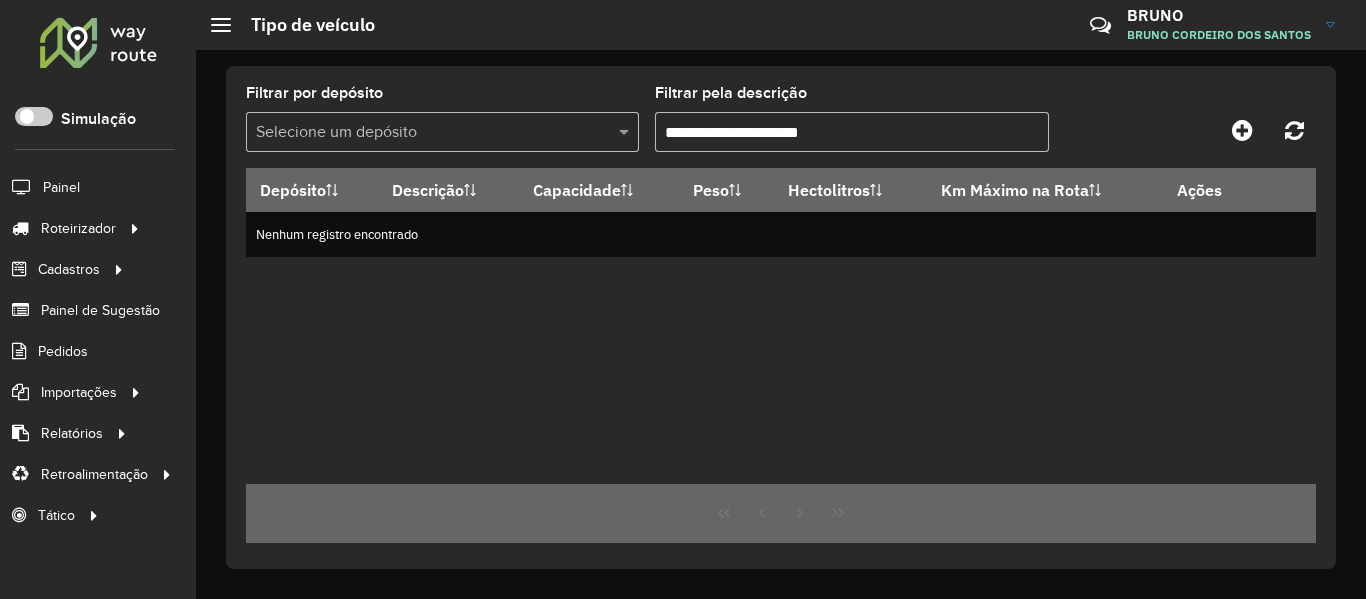 click on "**********" at bounding box center [851, 132] 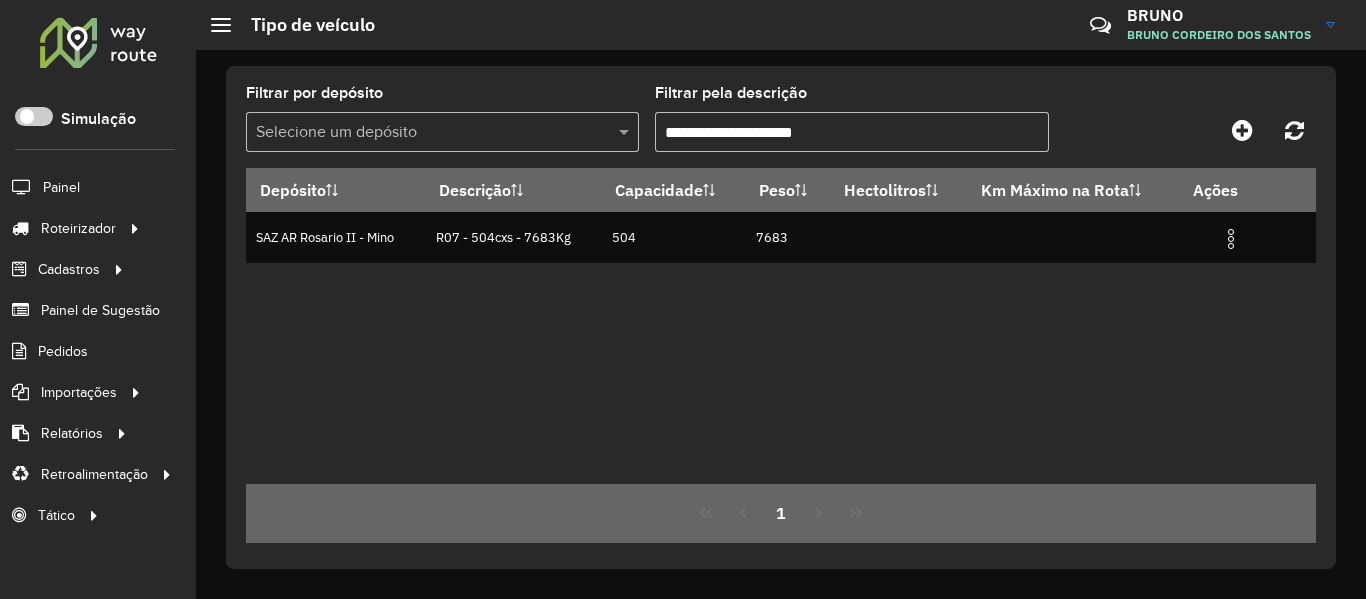 type on "**********" 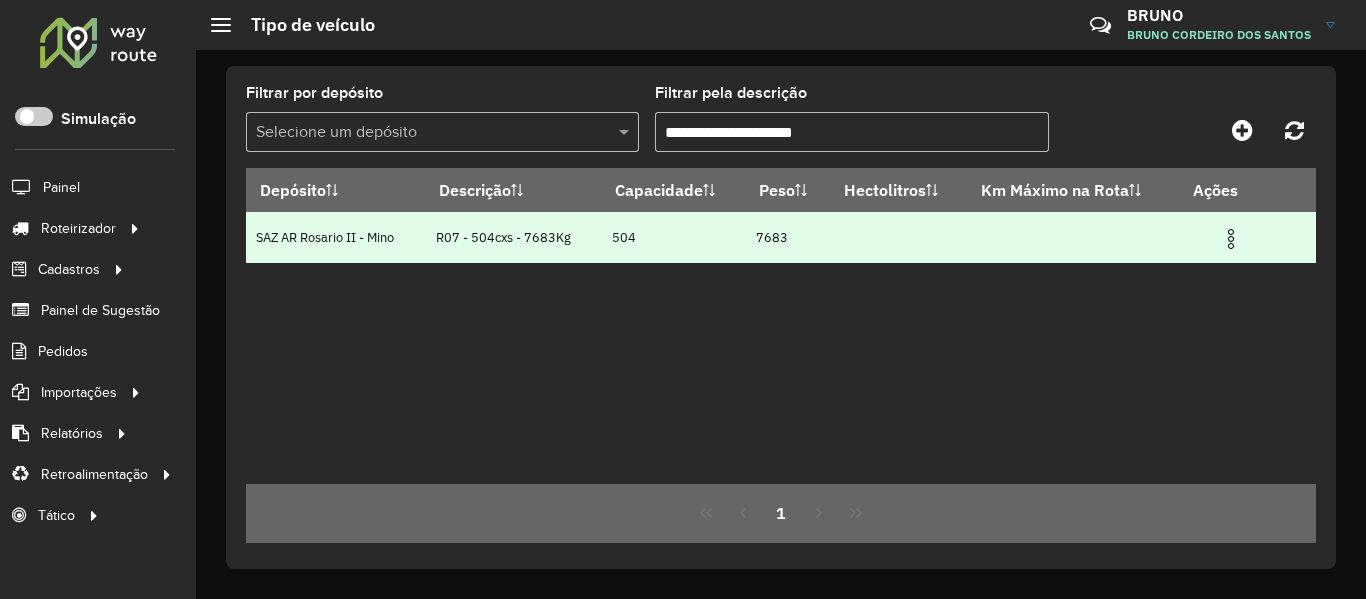 click at bounding box center [1231, 239] 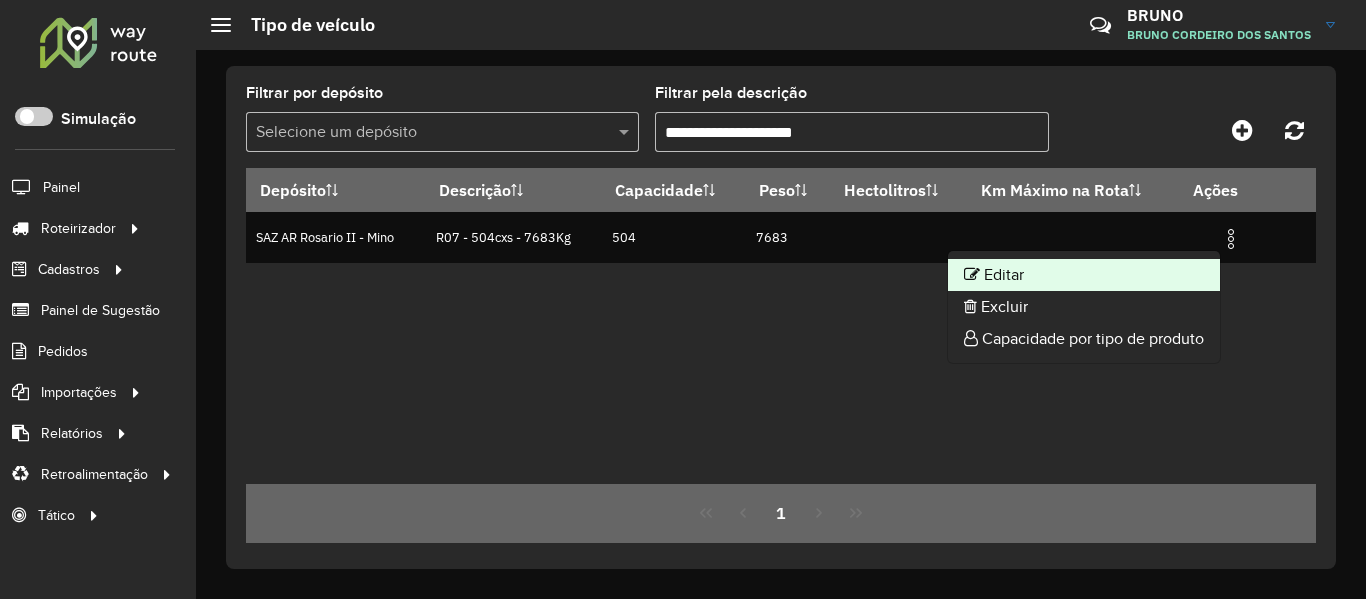 click on "Editar" 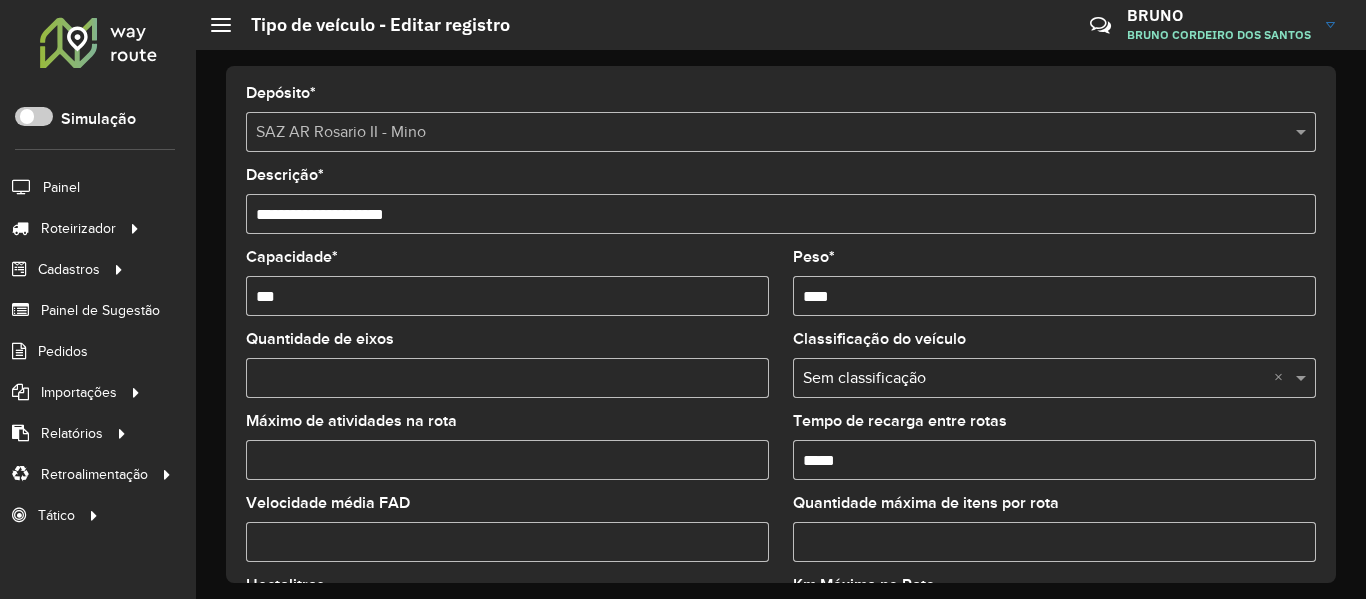 click on "****" at bounding box center (1054, 296) 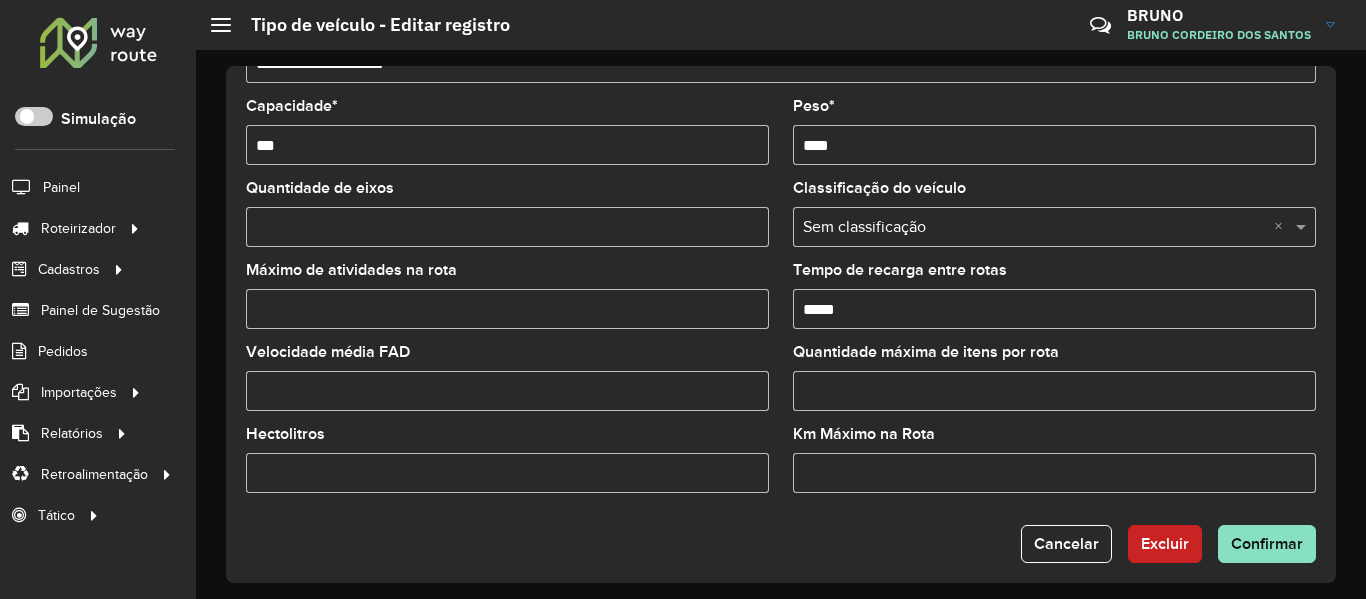scroll, scrollTop: 167, scrollLeft: 0, axis: vertical 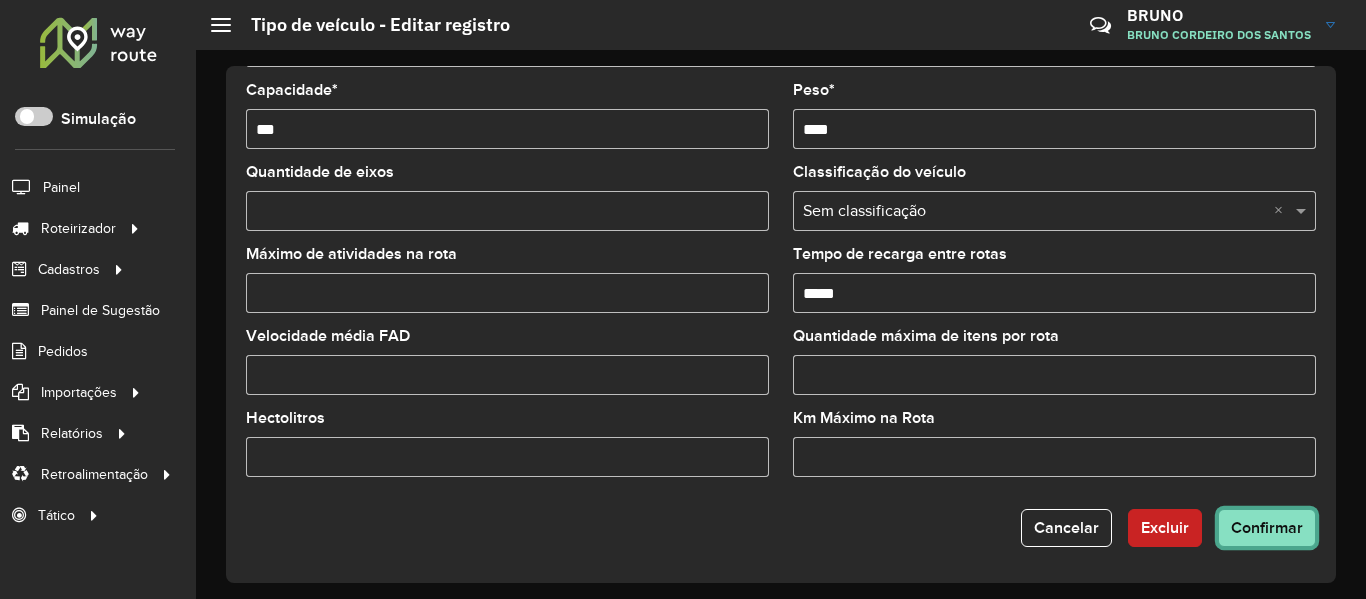 click on "Confirmar" 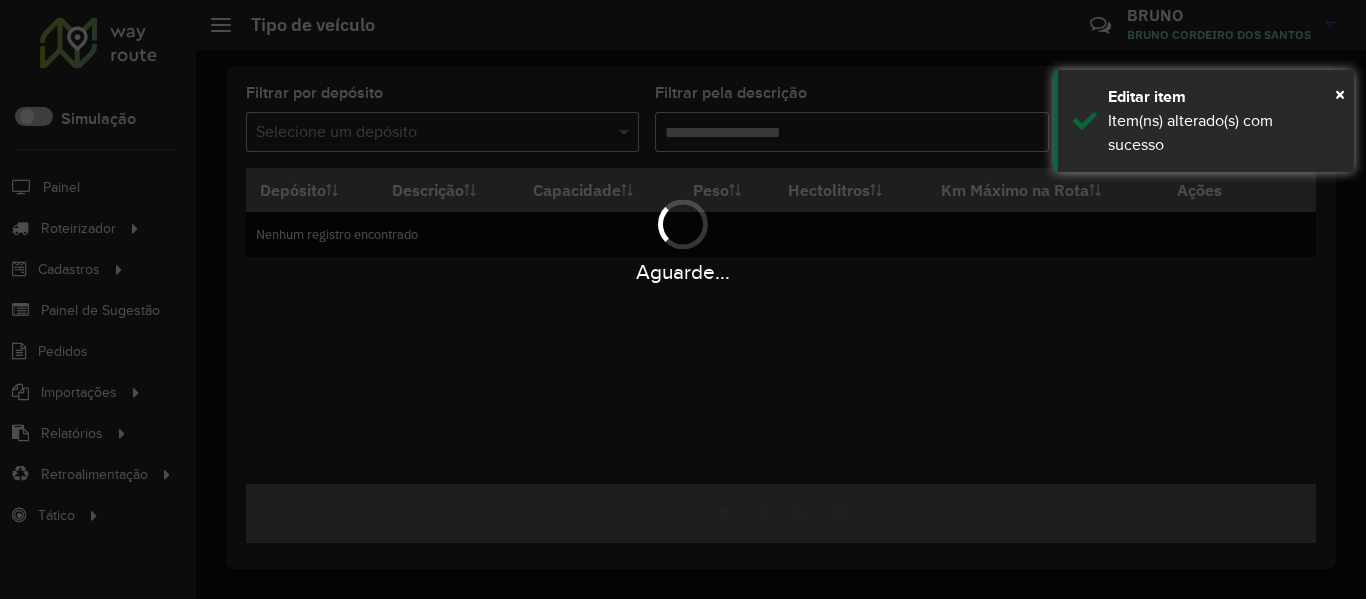 type on "**********" 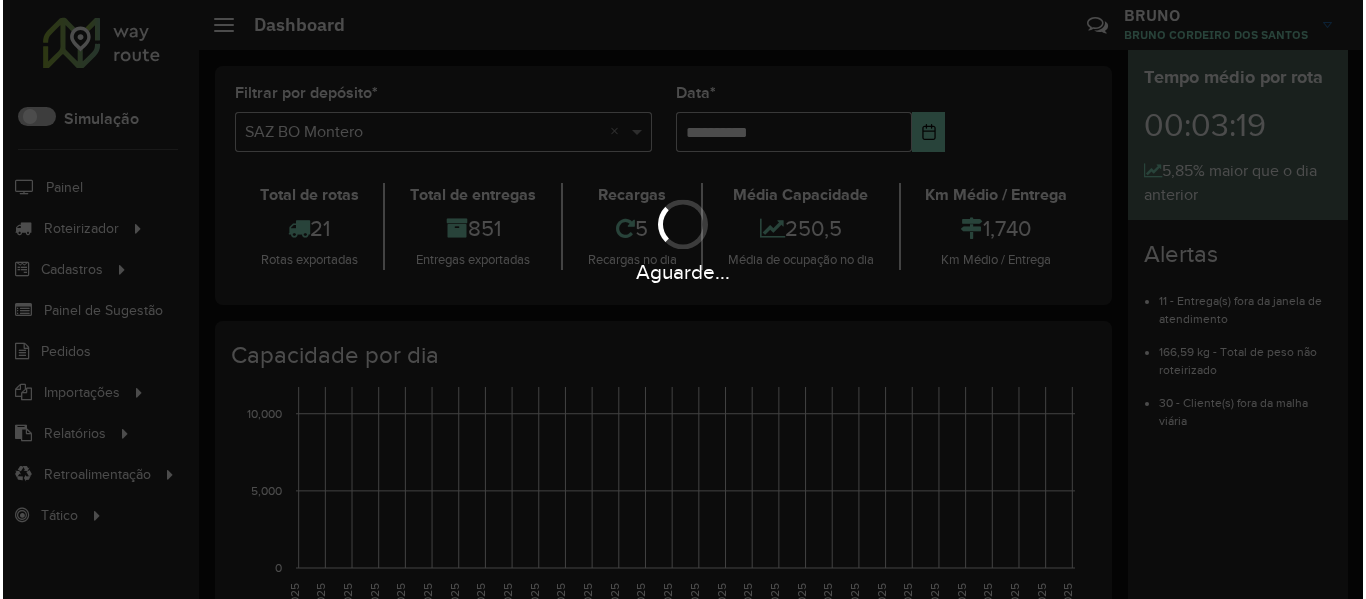 scroll, scrollTop: 0, scrollLeft: 0, axis: both 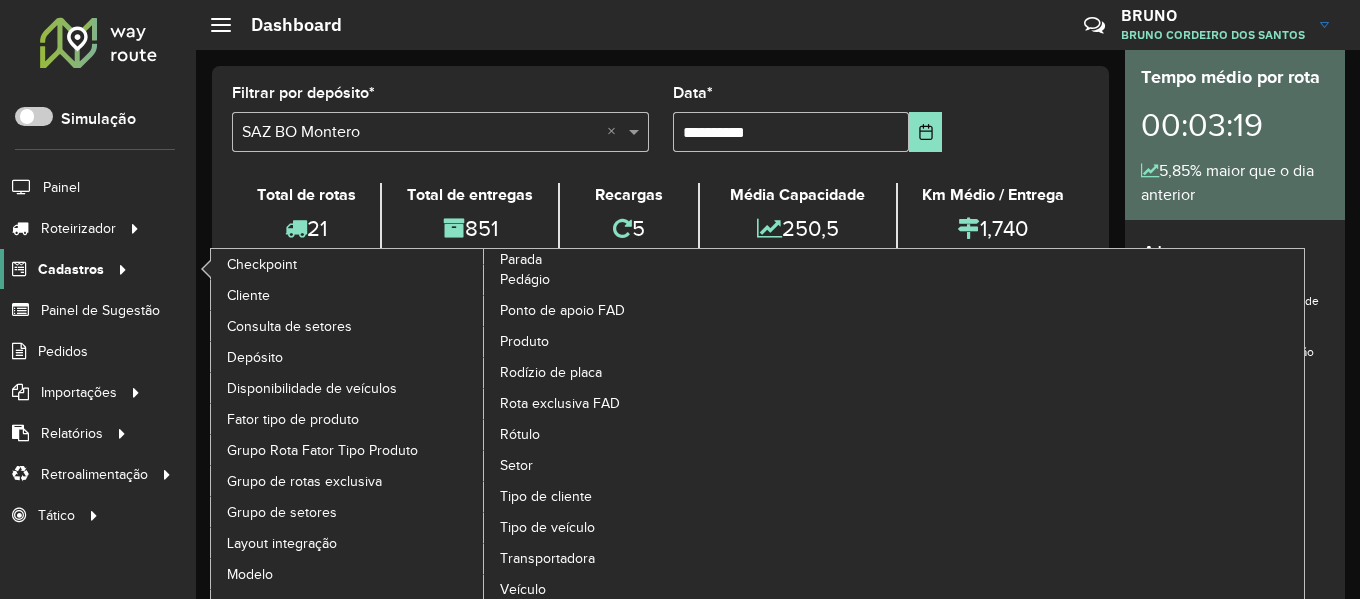 click on "Cadastros" 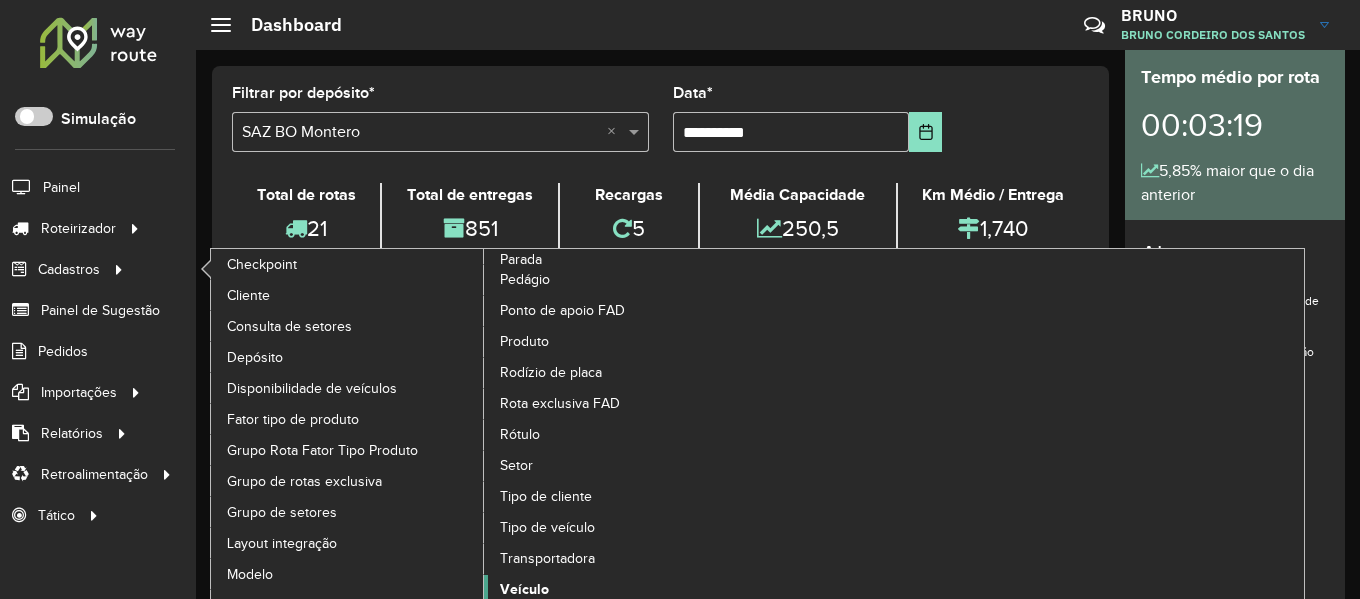 click on "Veículo" 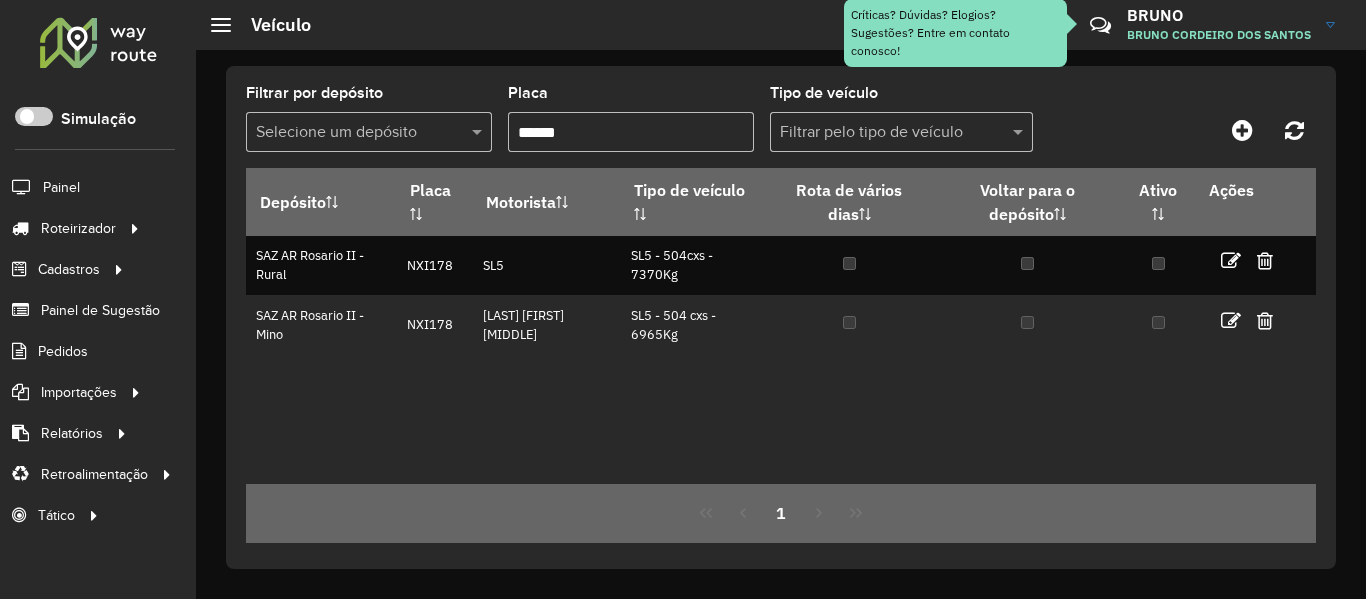 click on "******" at bounding box center (631, 132) 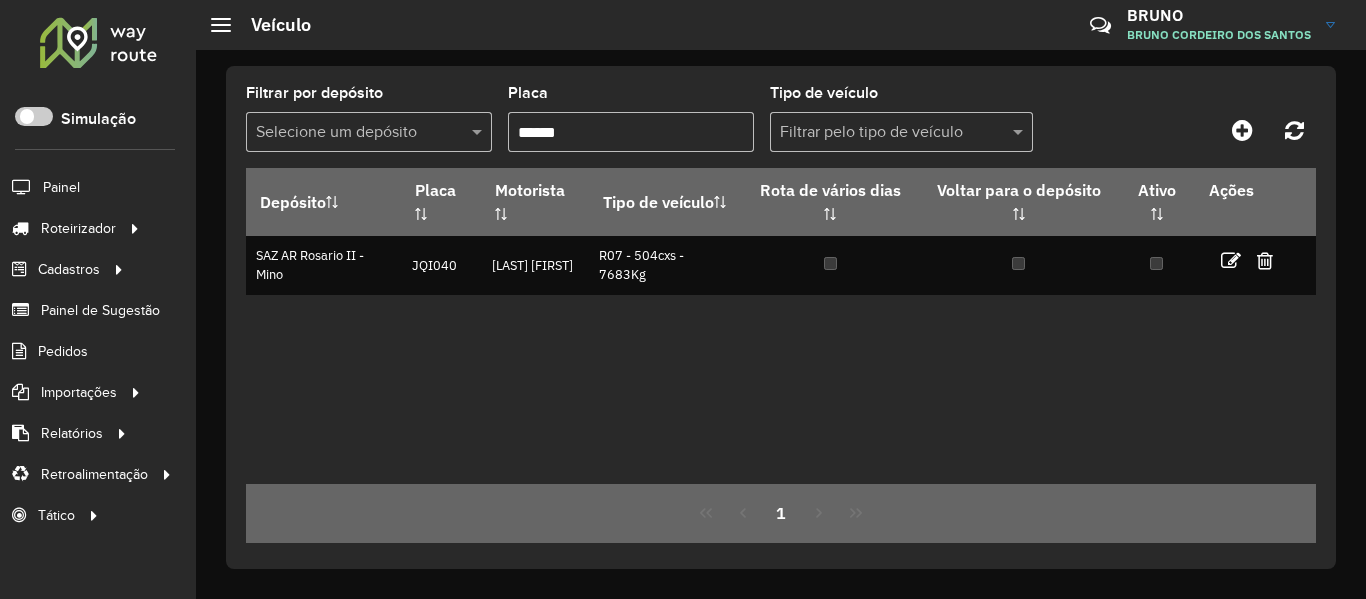 click on "******" at bounding box center (631, 132) 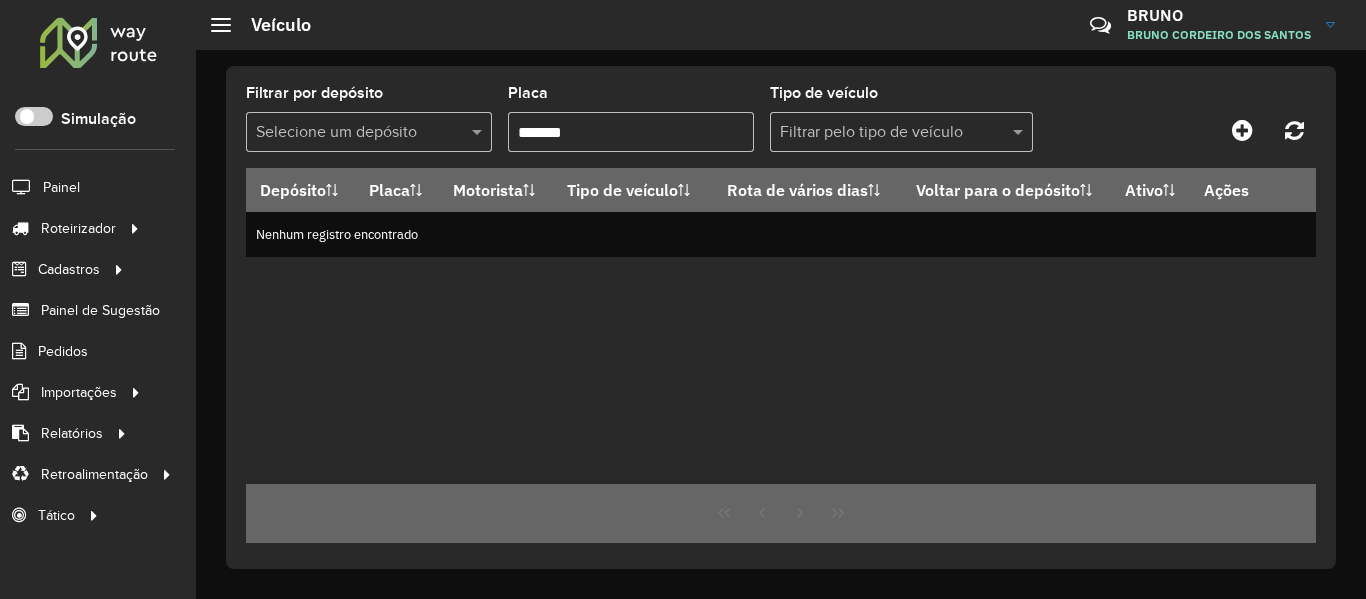 click on "*******" at bounding box center (631, 132) 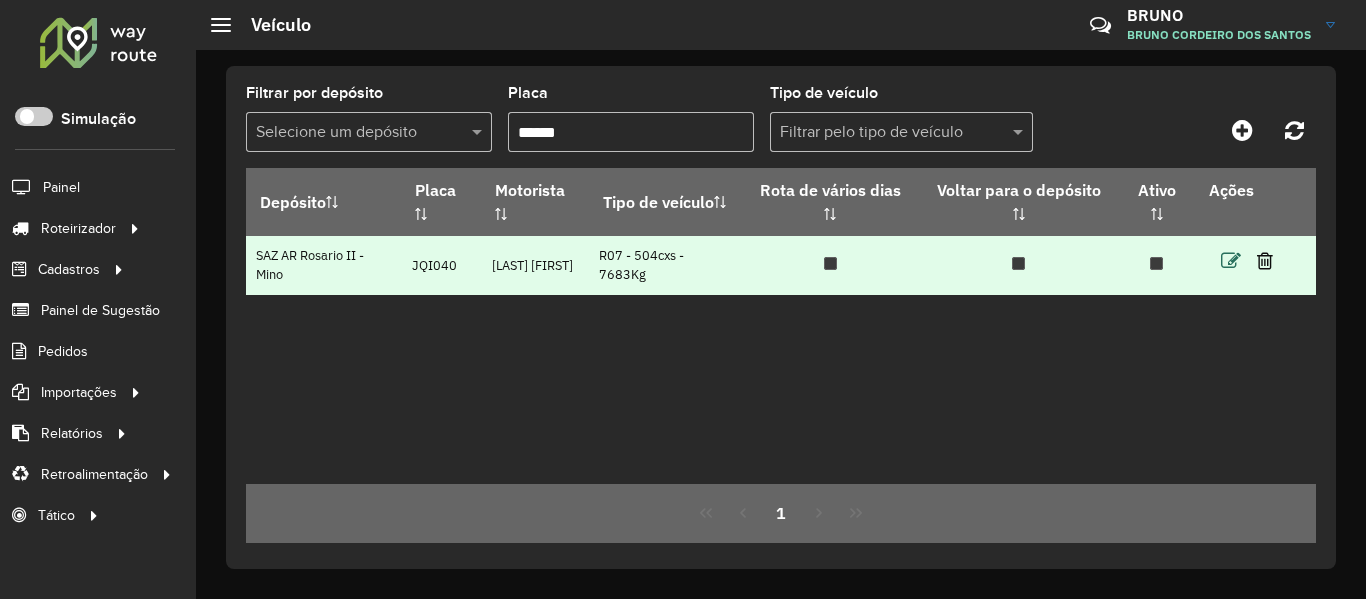 type on "******" 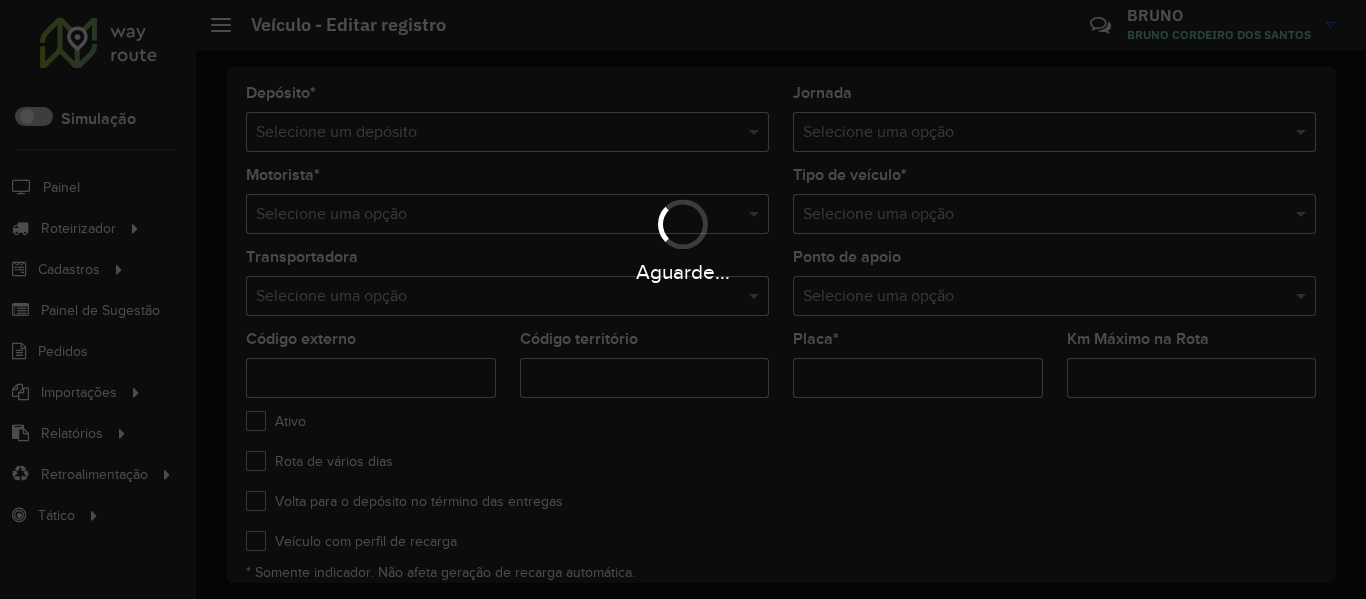 type on "***" 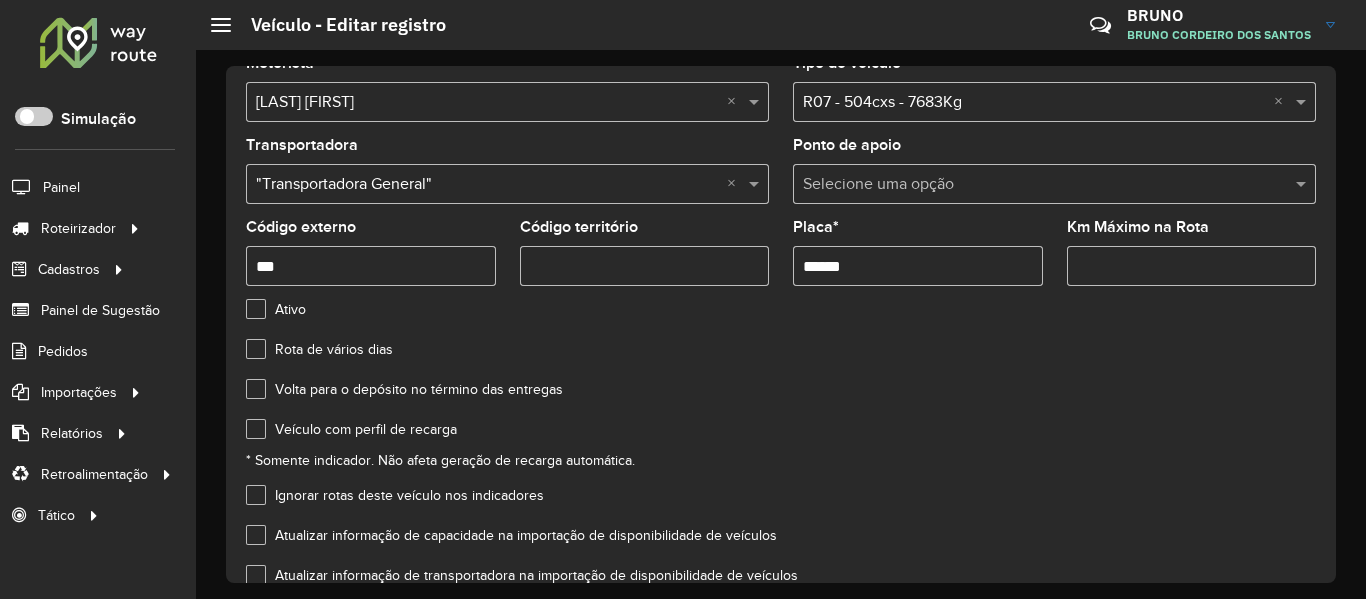scroll, scrollTop: 0, scrollLeft: 0, axis: both 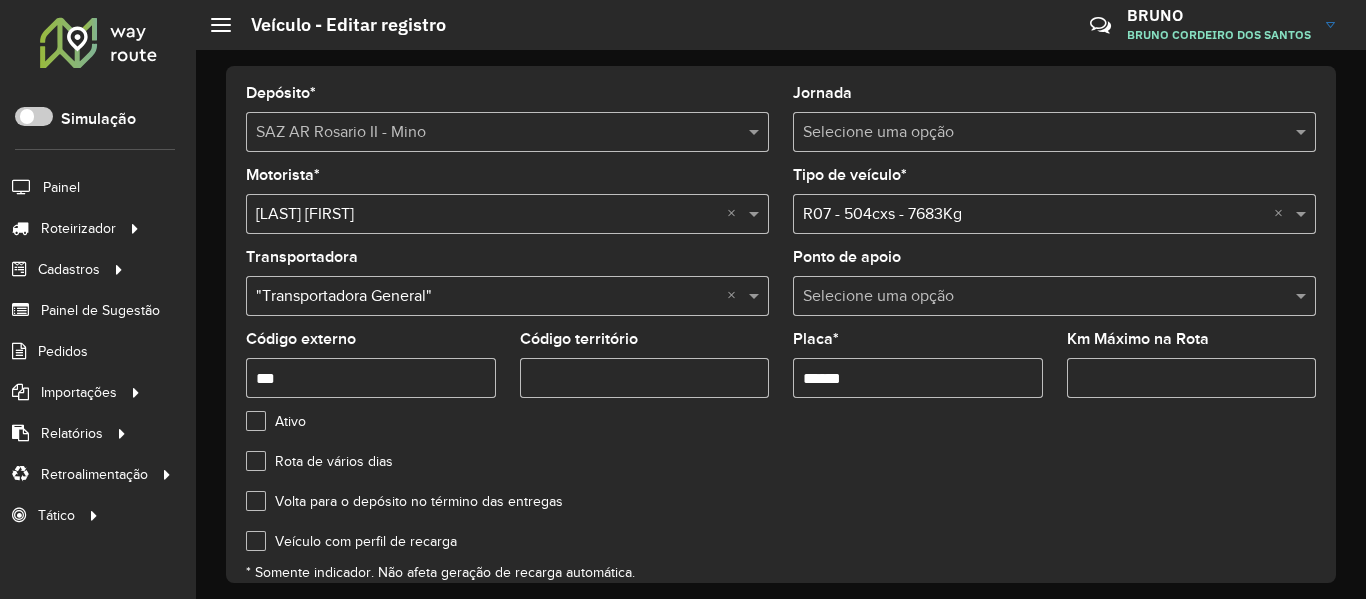 click on "******" at bounding box center [918, 378] 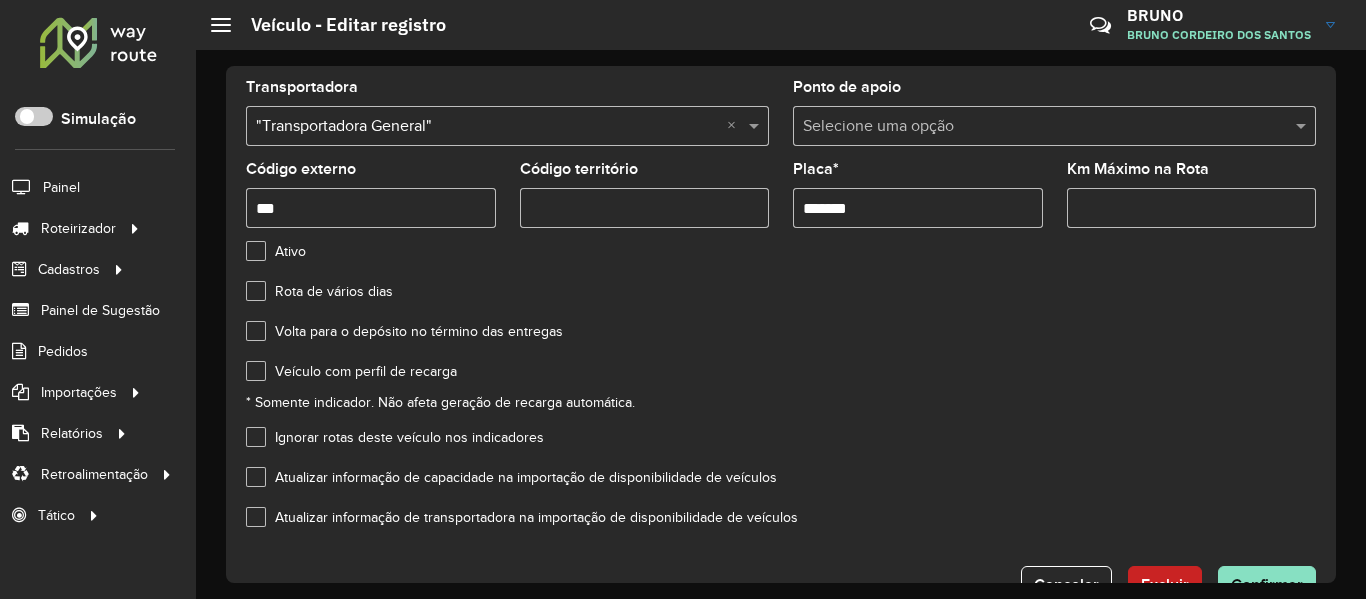 scroll, scrollTop: 227, scrollLeft: 0, axis: vertical 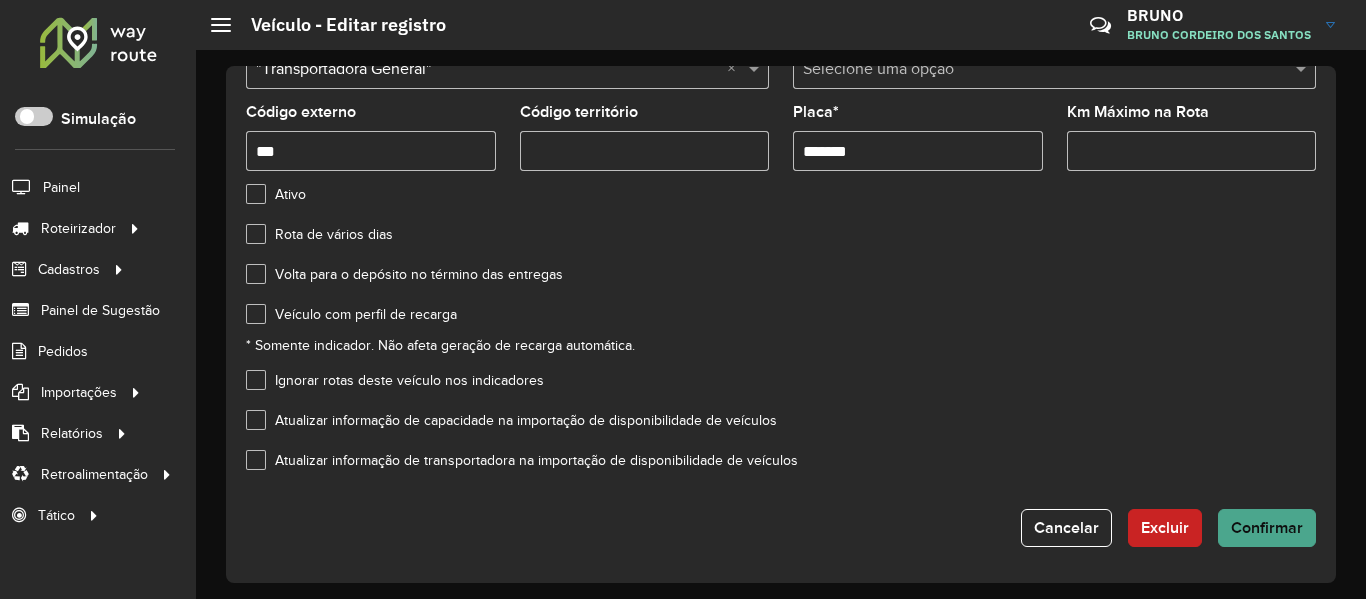 type on "*******" 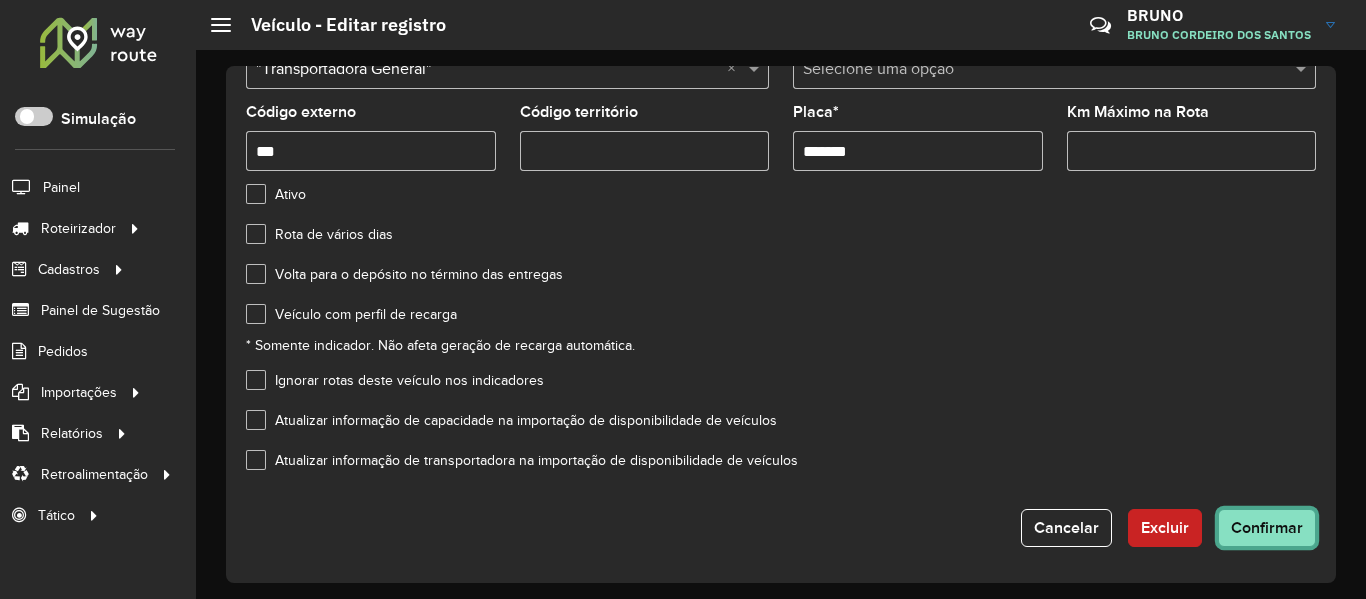 click on "Confirmar" 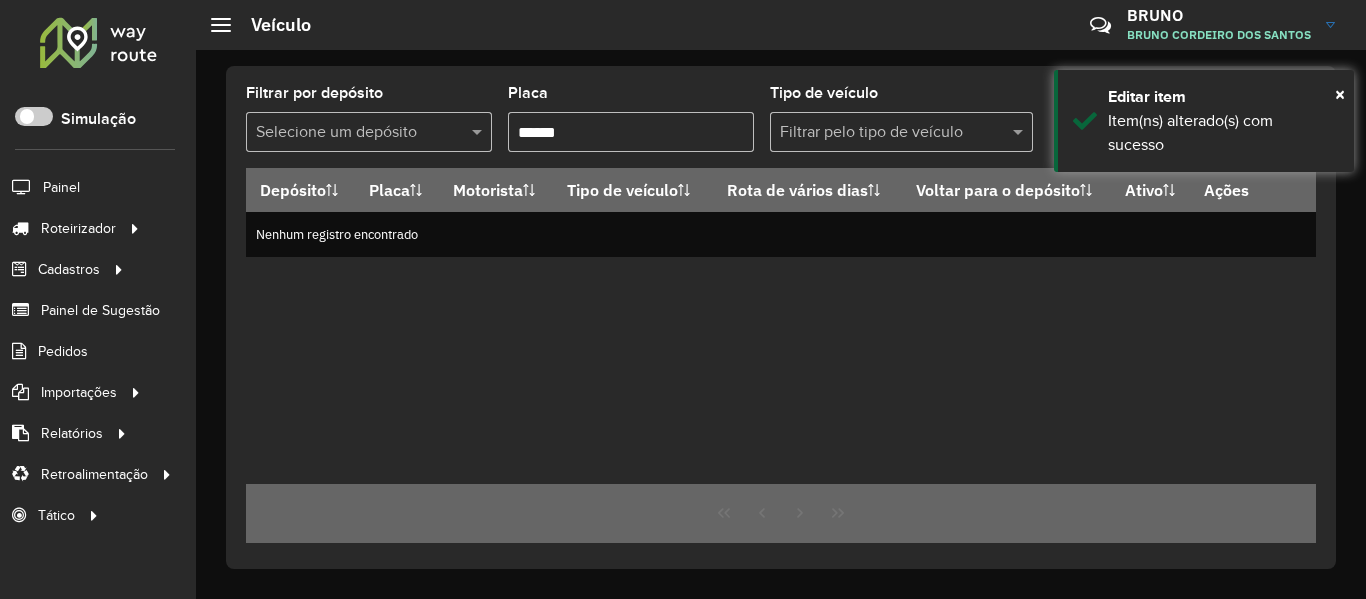 click on "Placa  ******" 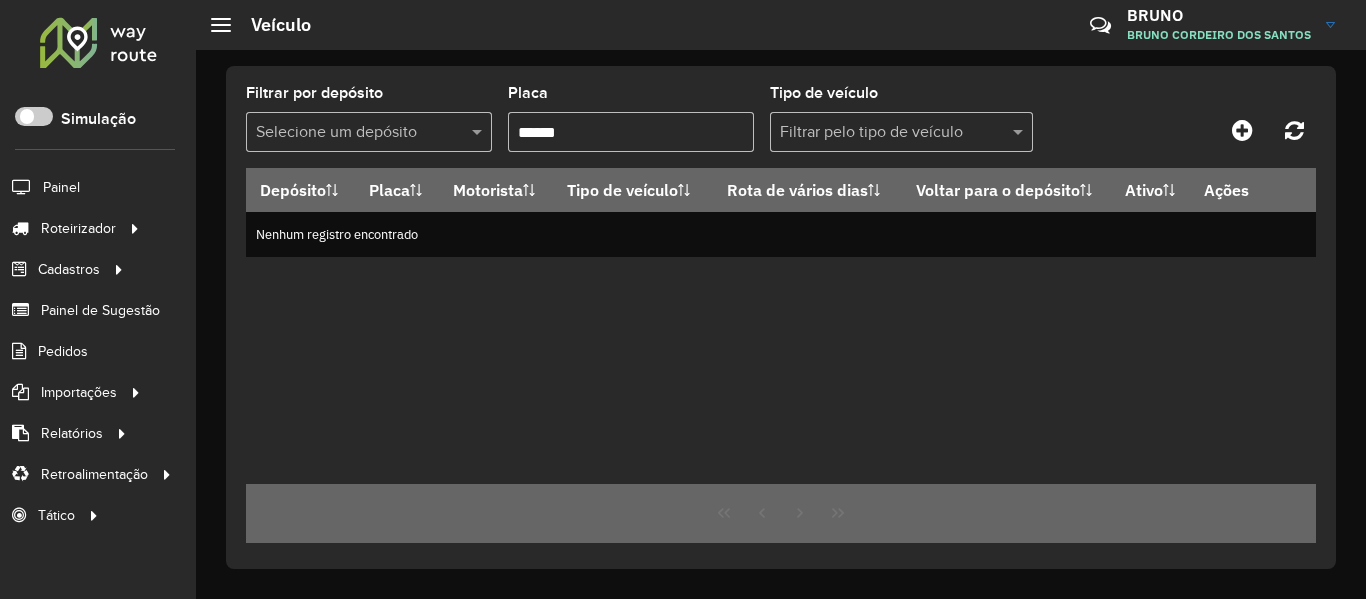 click on "******" at bounding box center (631, 132) 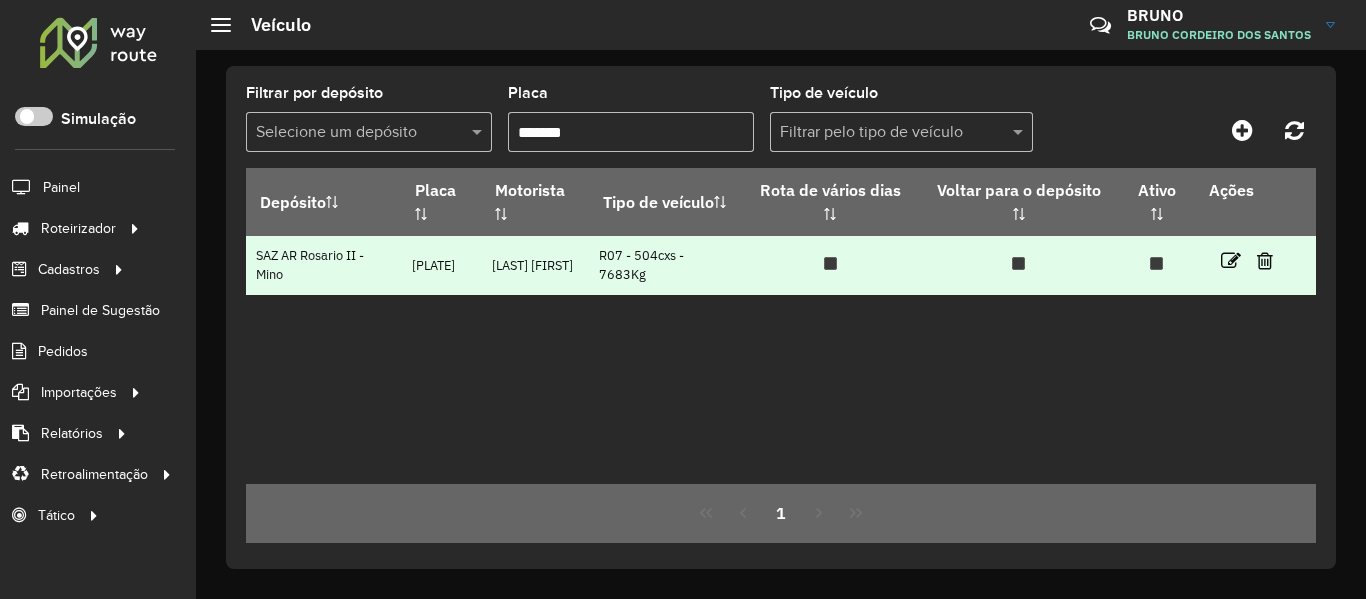 type on "*******" 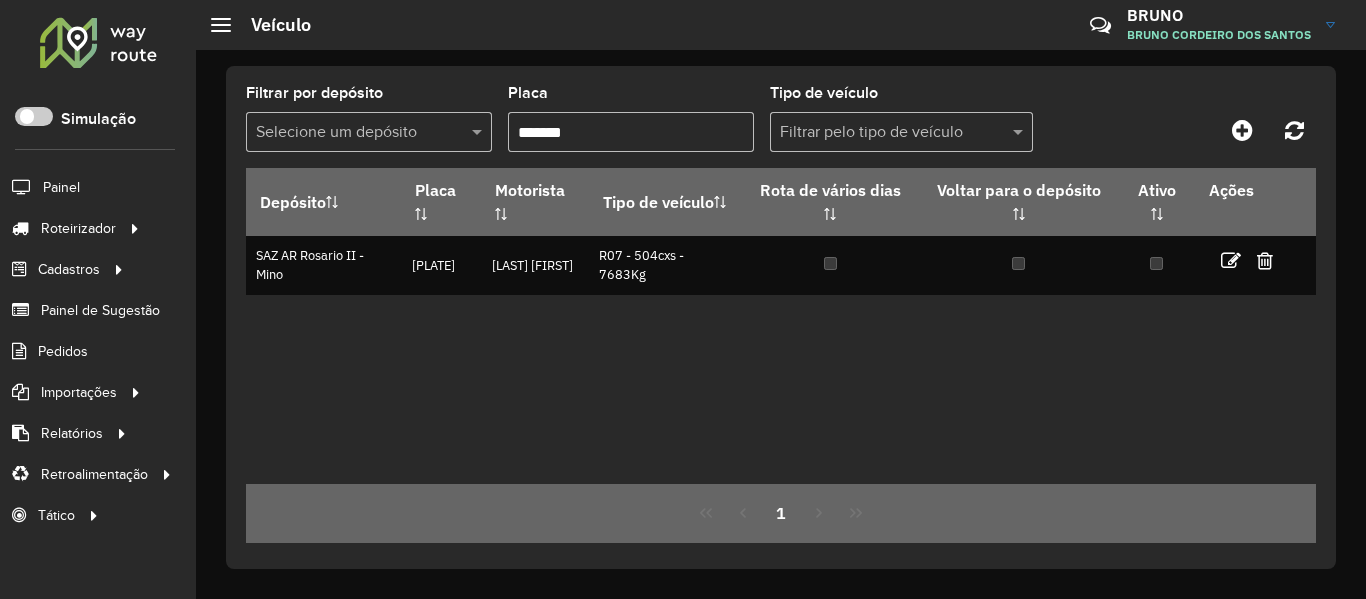 copy on "R07 - 504cxs - 7683Kg" 